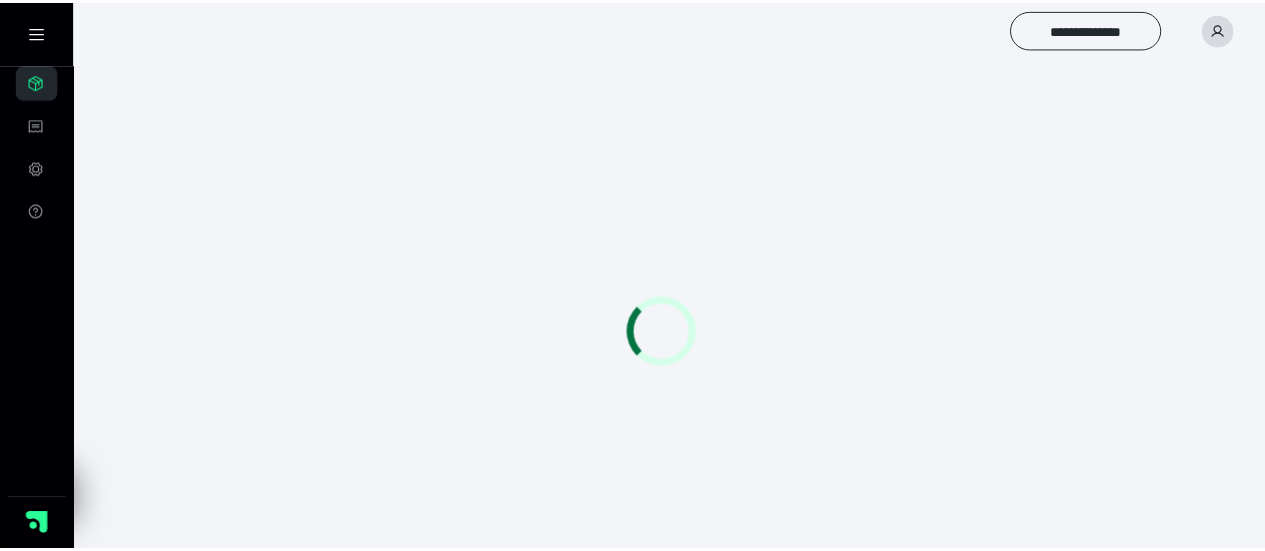 scroll, scrollTop: 0, scrollLeft: 0, axis: both 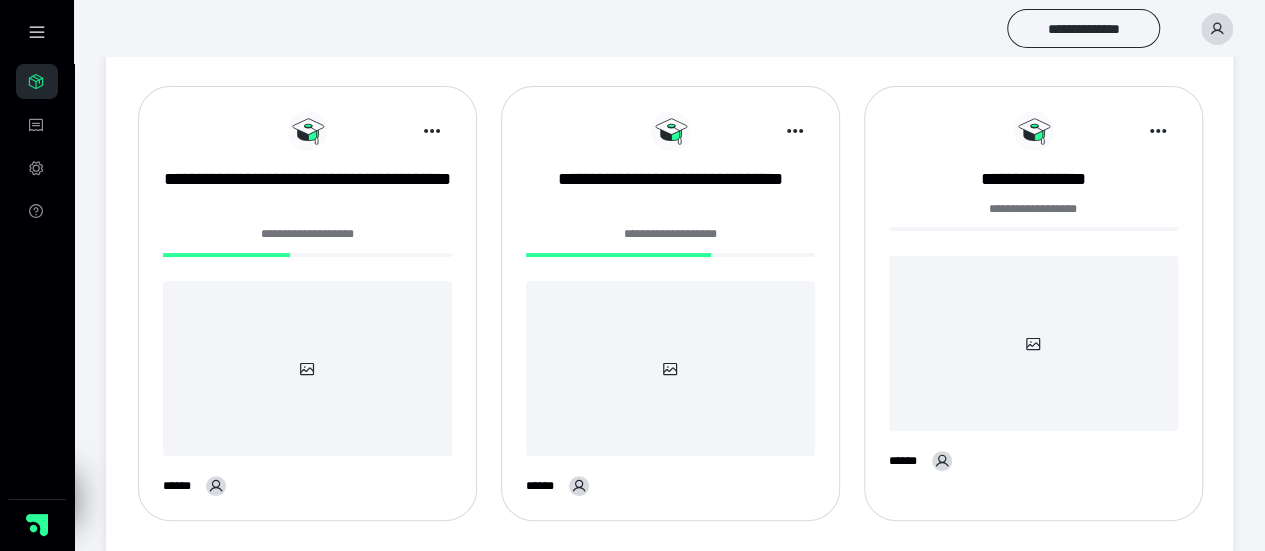 click 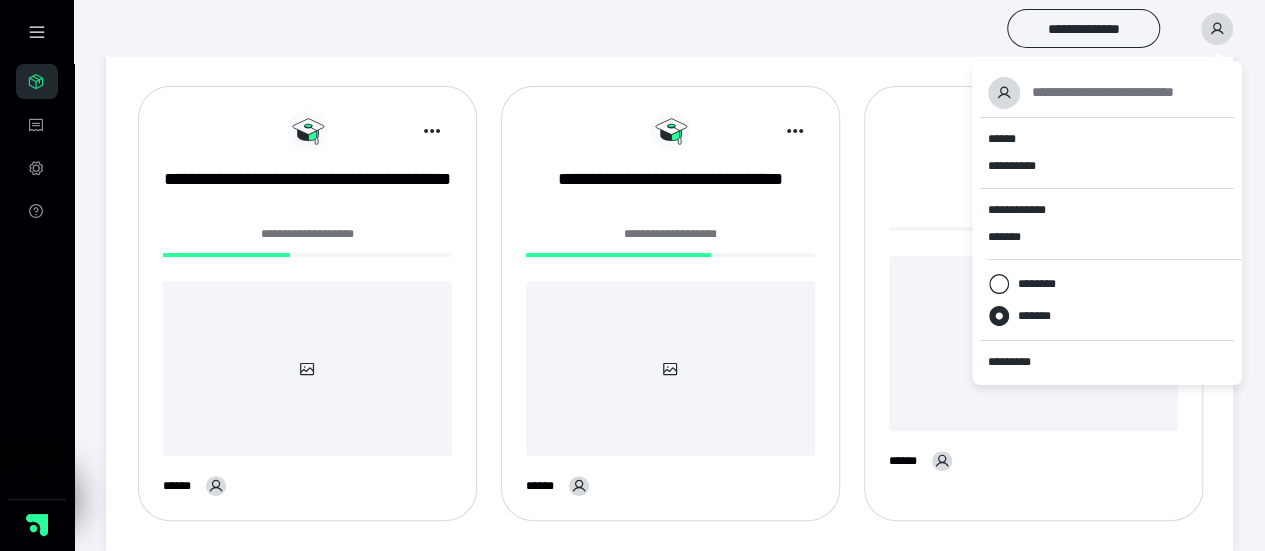 click on "**********" at bounding box center [1103, 92] 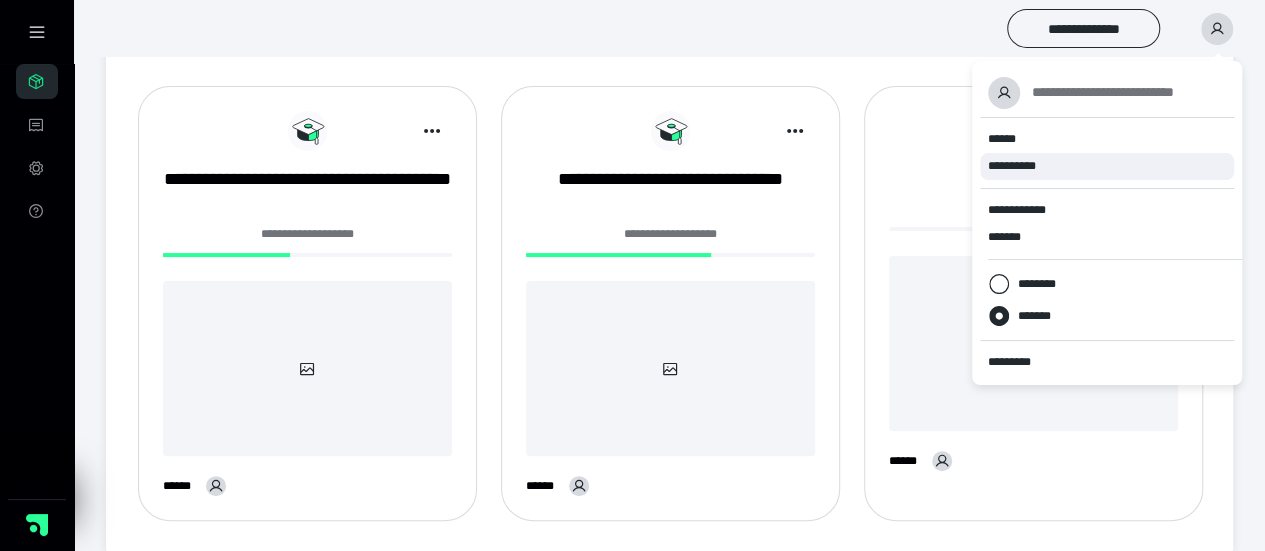 click on "**********" at bounding box center (1107, 166) 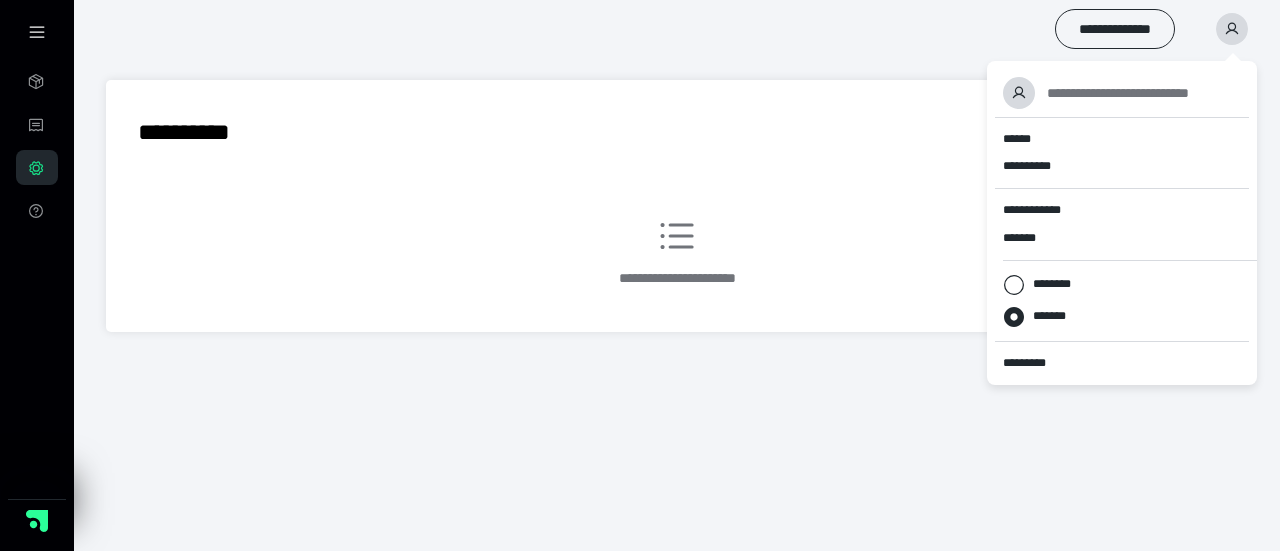 scroll, scrollTop: 0, scrollLeft: 0, axis: both 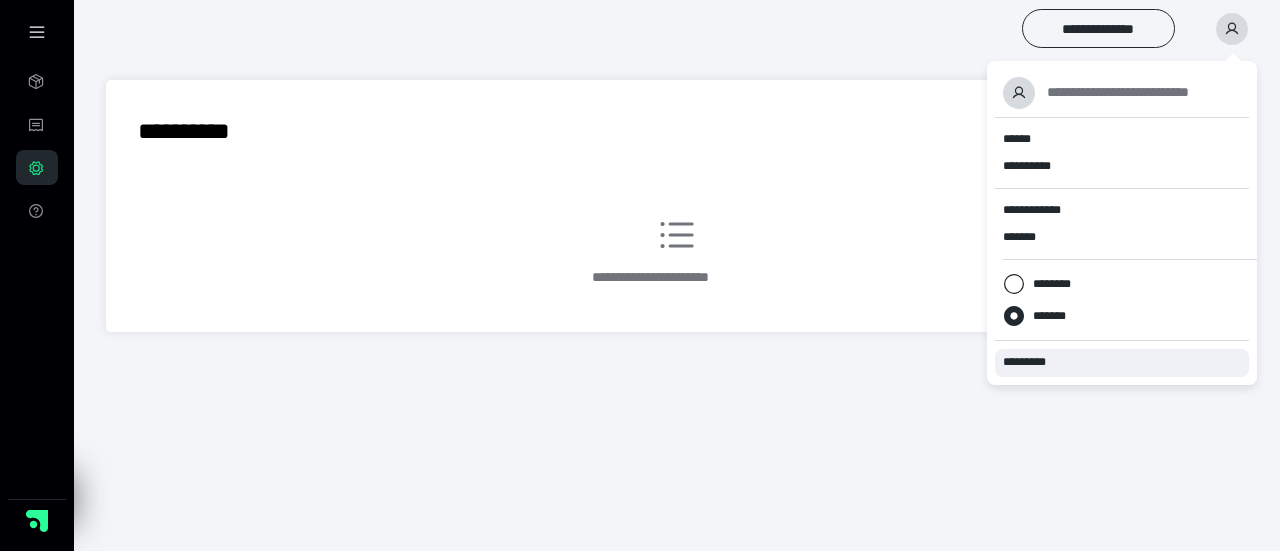 click on "*********" at bounding box center [1033, 362] 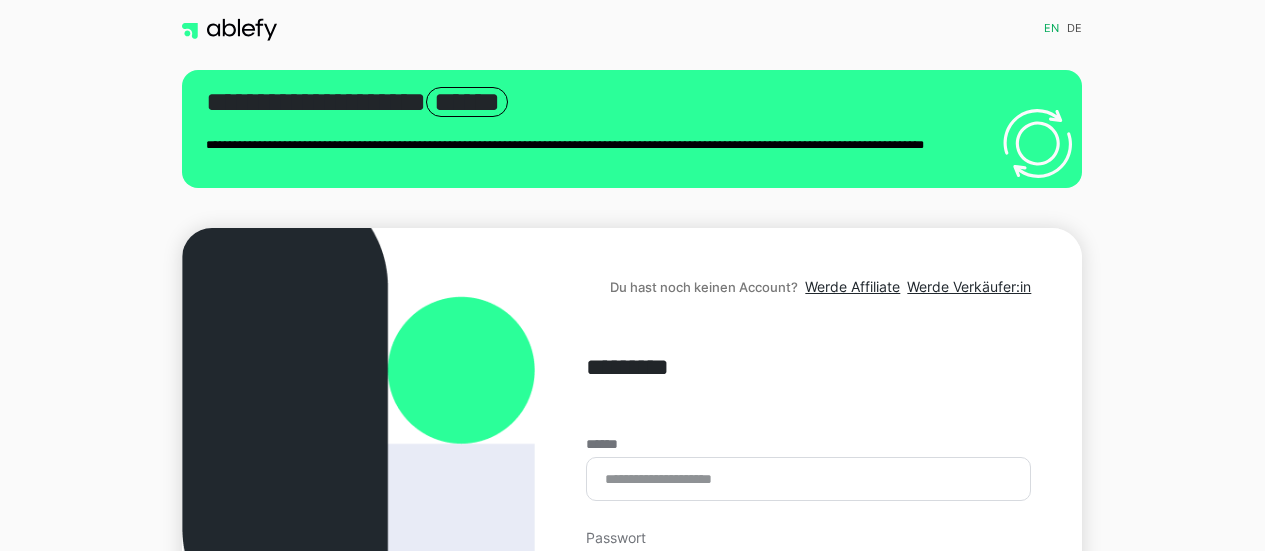 scroll, scrollTop: 0, scrollLeft: 0, axis: both 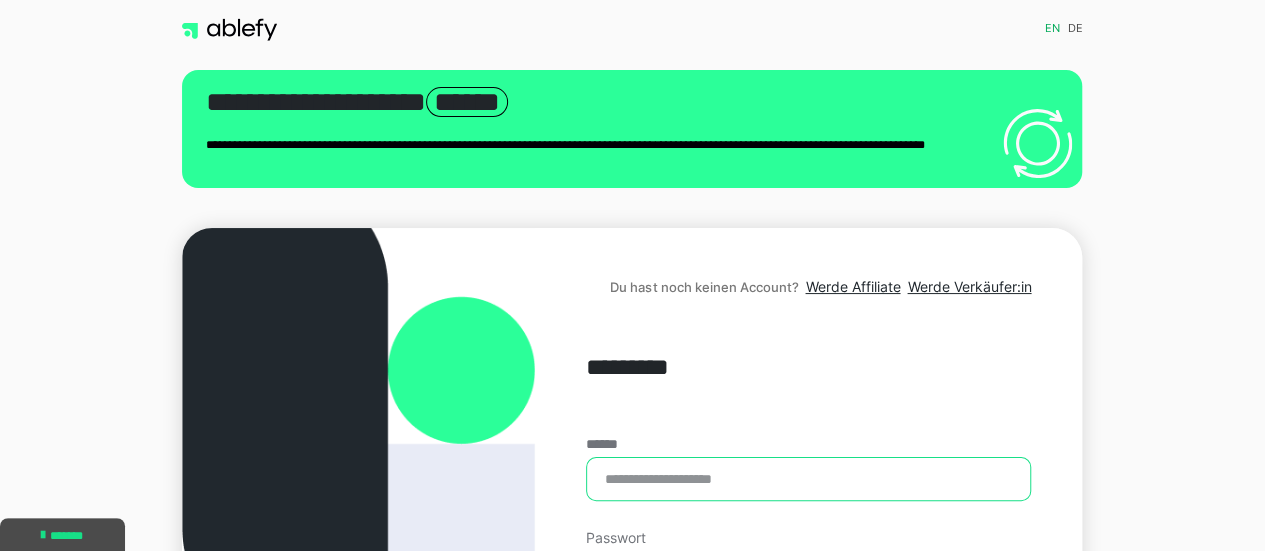 click on "******" at bounding box center [808, 479] 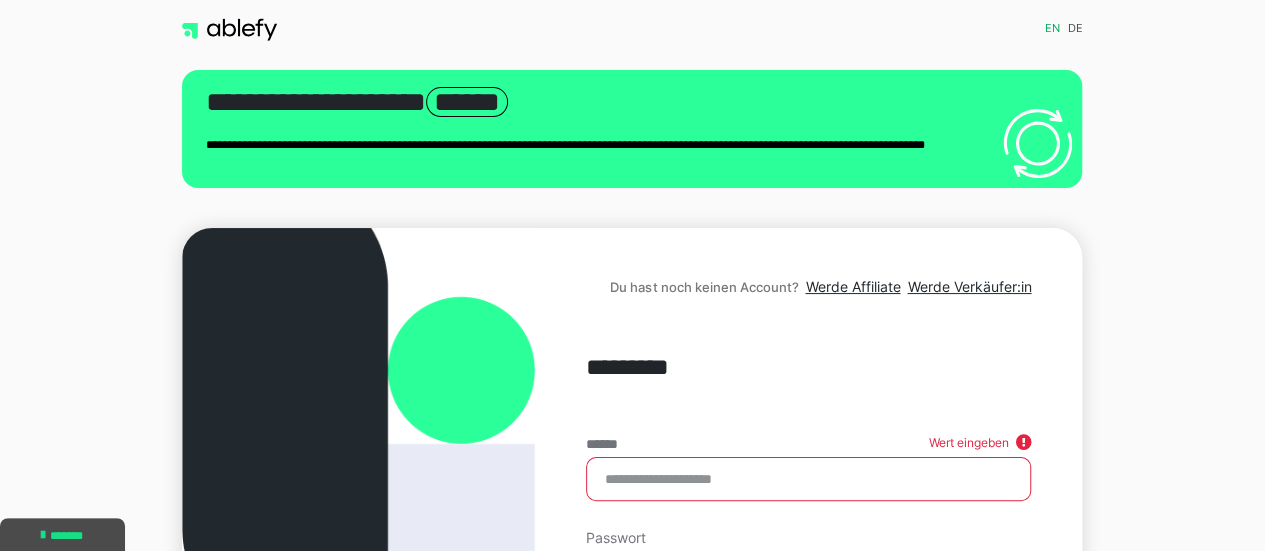 type on "**********" 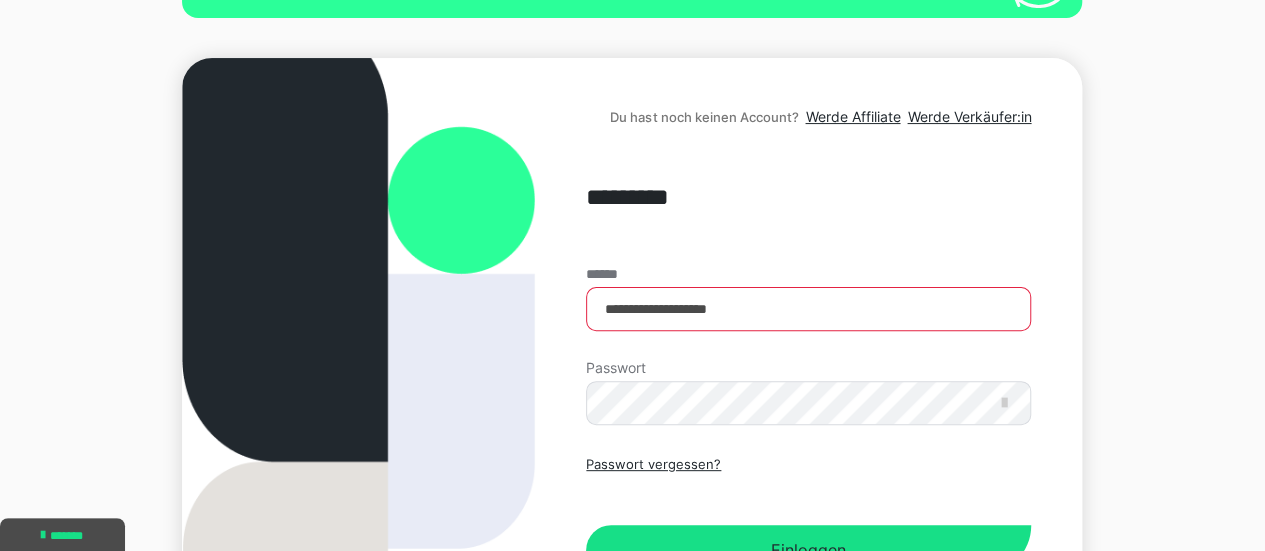 scroll, scrollTop: 248, scrollLeft: 0, axis: vertical 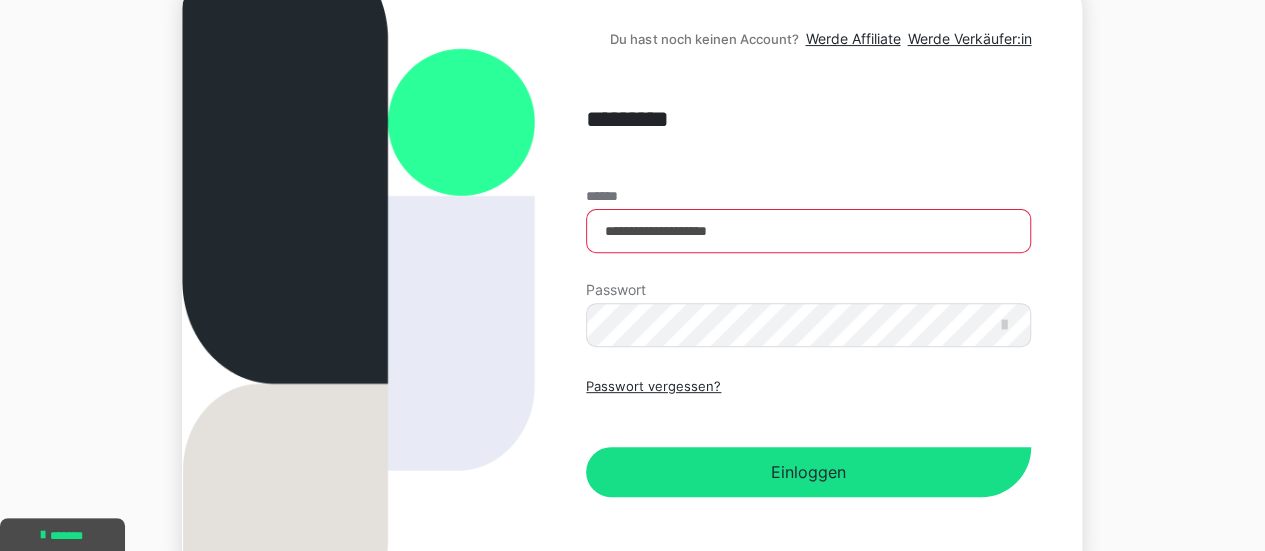 click on "Passwort vergessen? Einloggen" at bounding box center [808, 437] 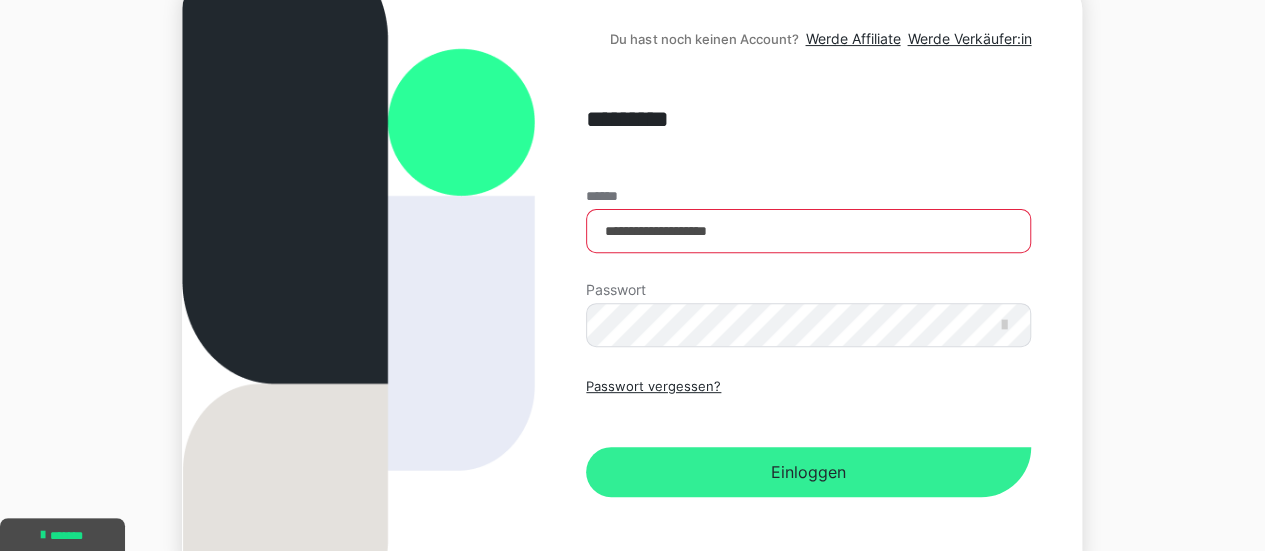 click on "Einloggen" at bounding box center [808, 472] 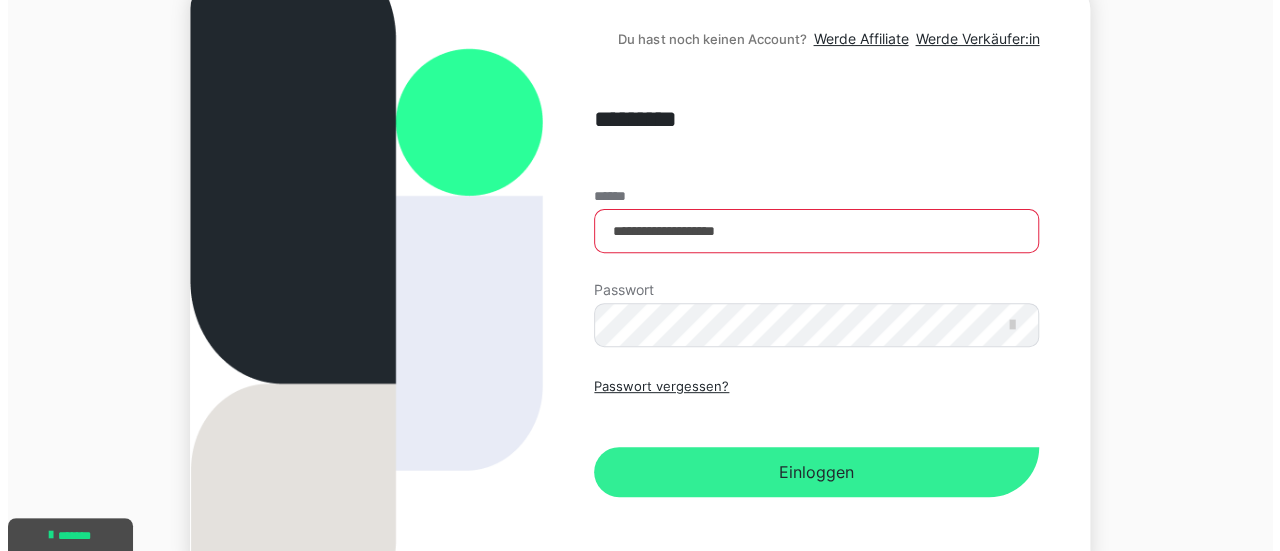 scroll, scrollTop: 0, scrollLeft: 0, axis: both 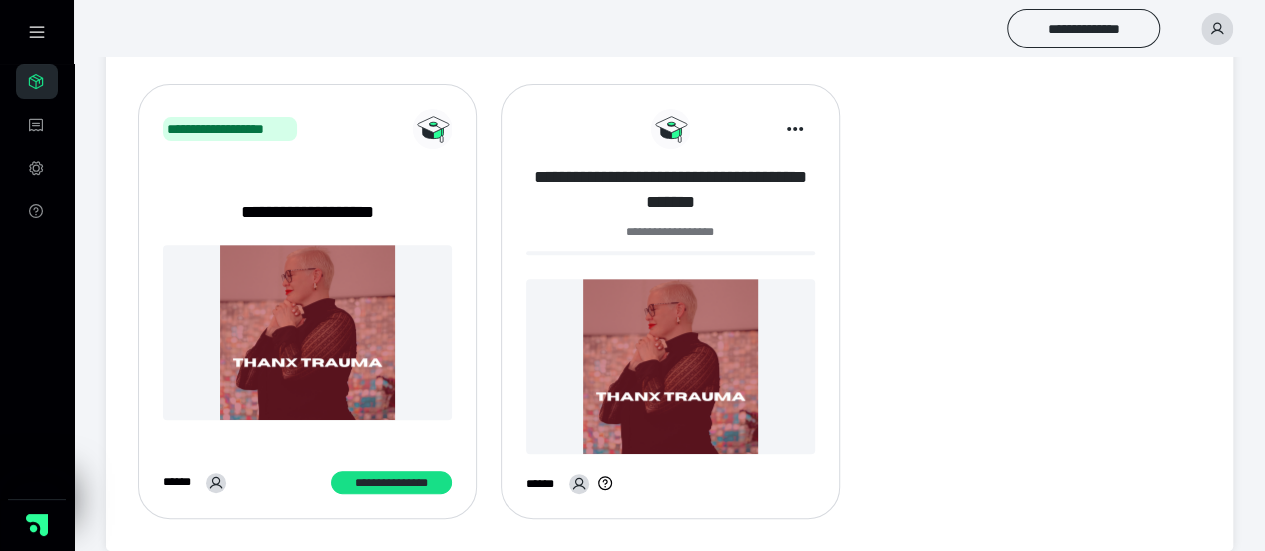 click on "**********" at bounding box center (670, 190) 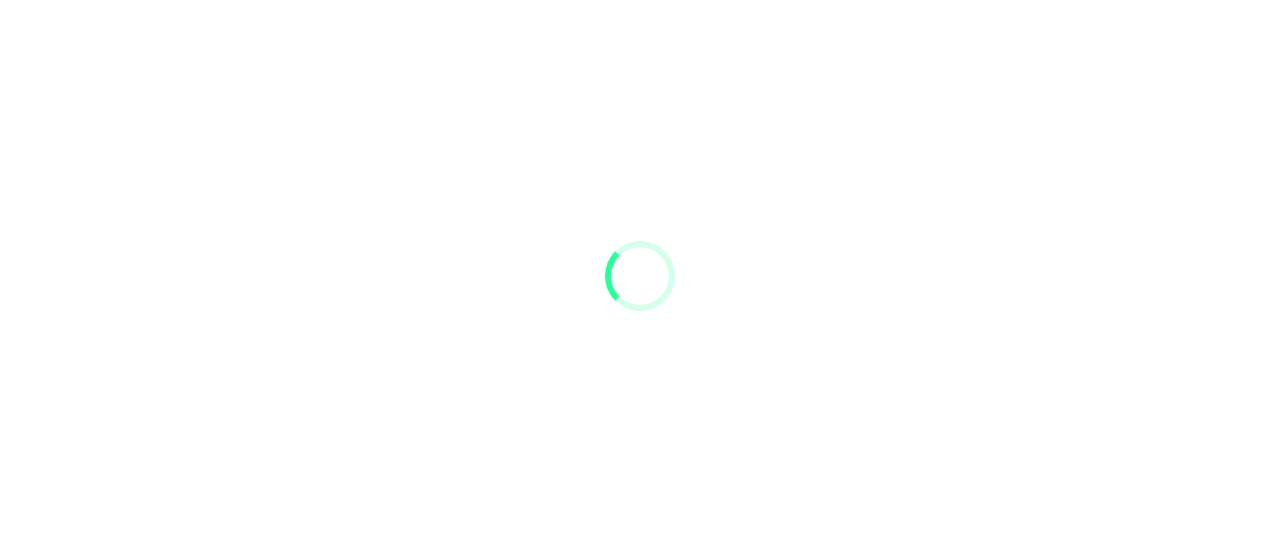 scroll, scrollTop: 0, scrollLeft: 0, axis: both 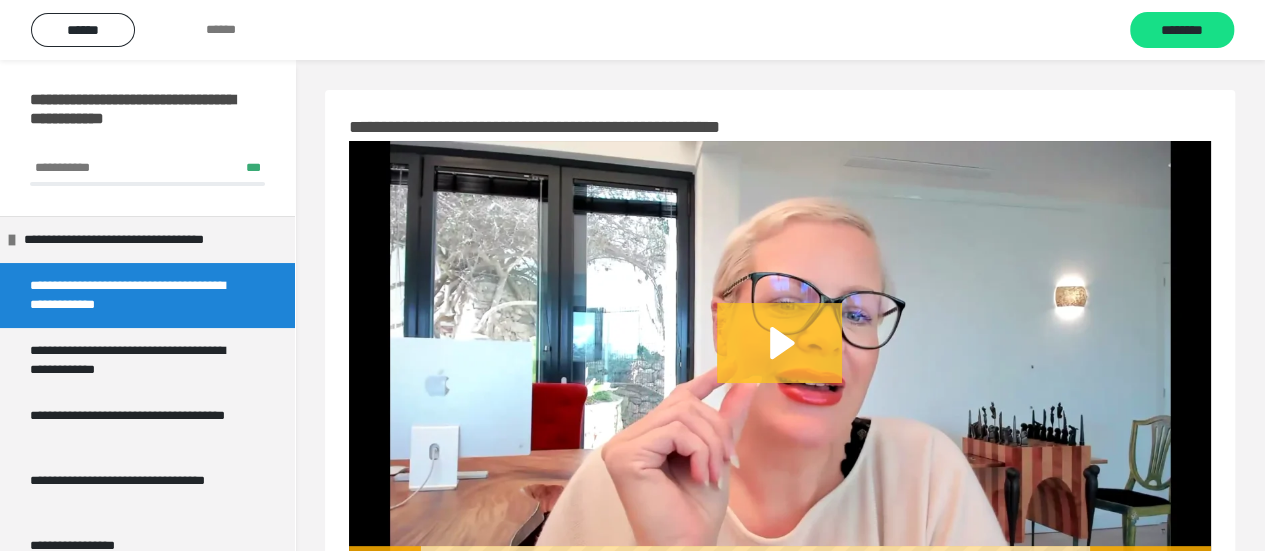 click 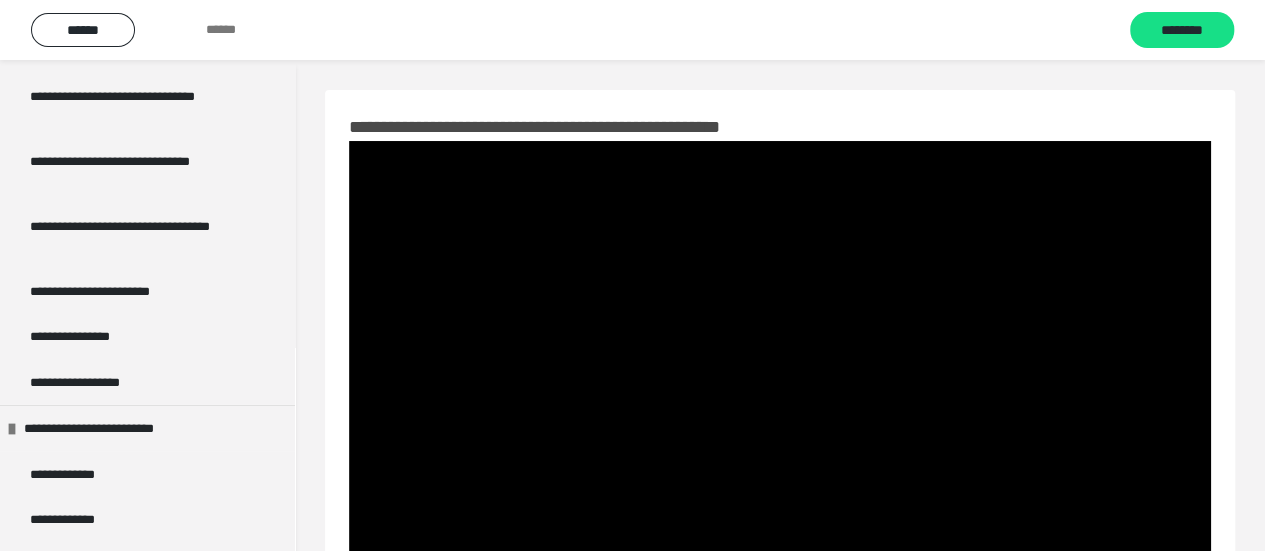 scroll, scrollTop: 3145, scrollLeft: 0, axis: vertical 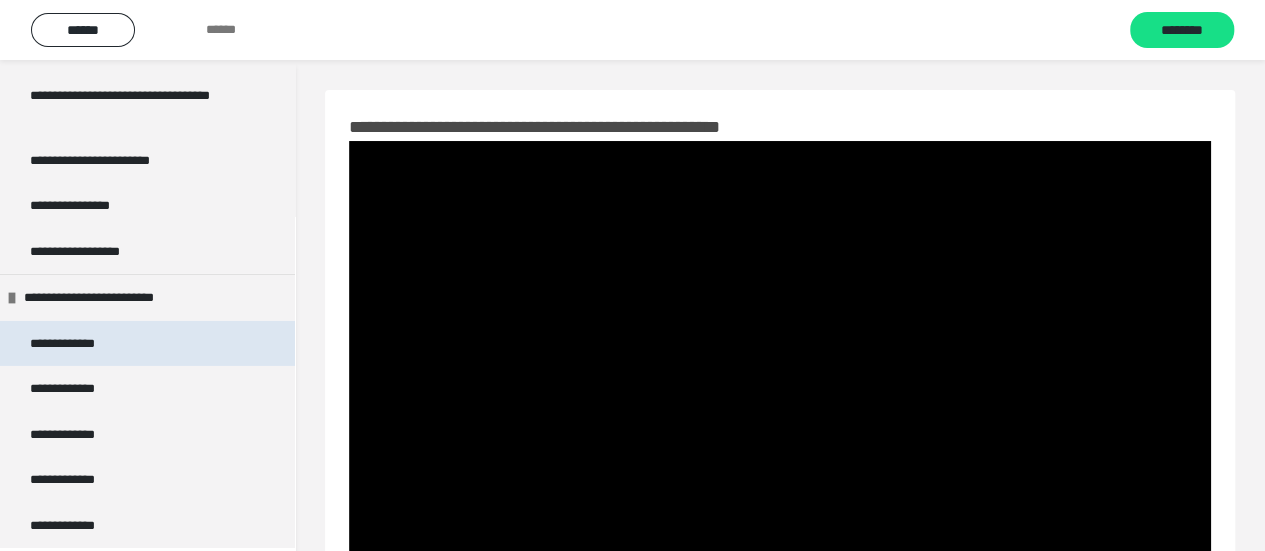 click on "**********" at bounding box center [71, 344] 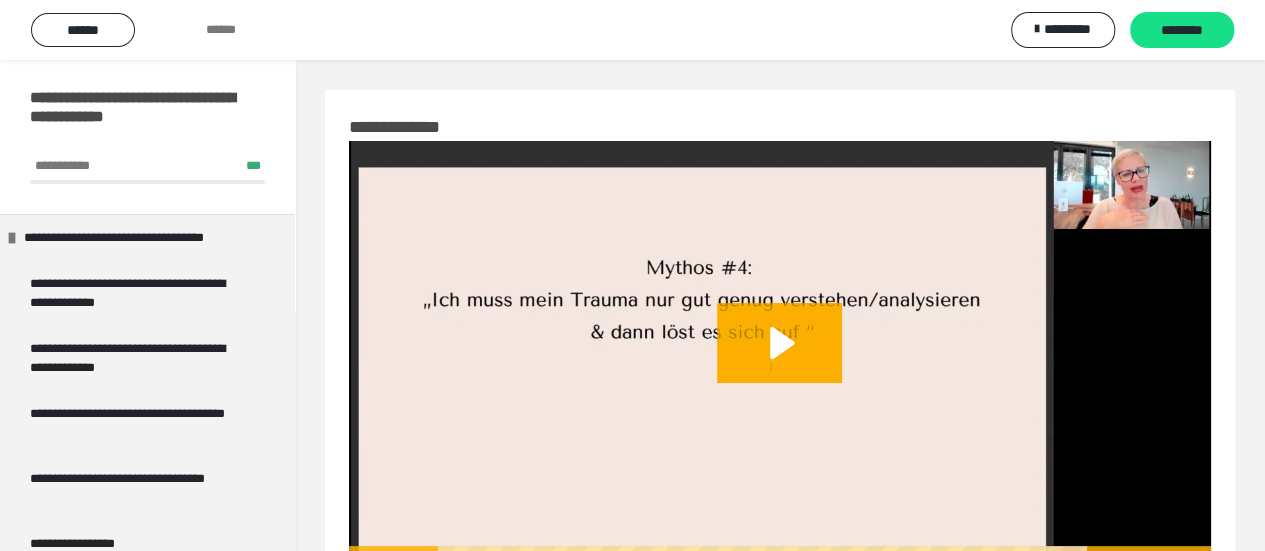 scroll, scrollTop: 0, scrollLeft: 0, axis: both 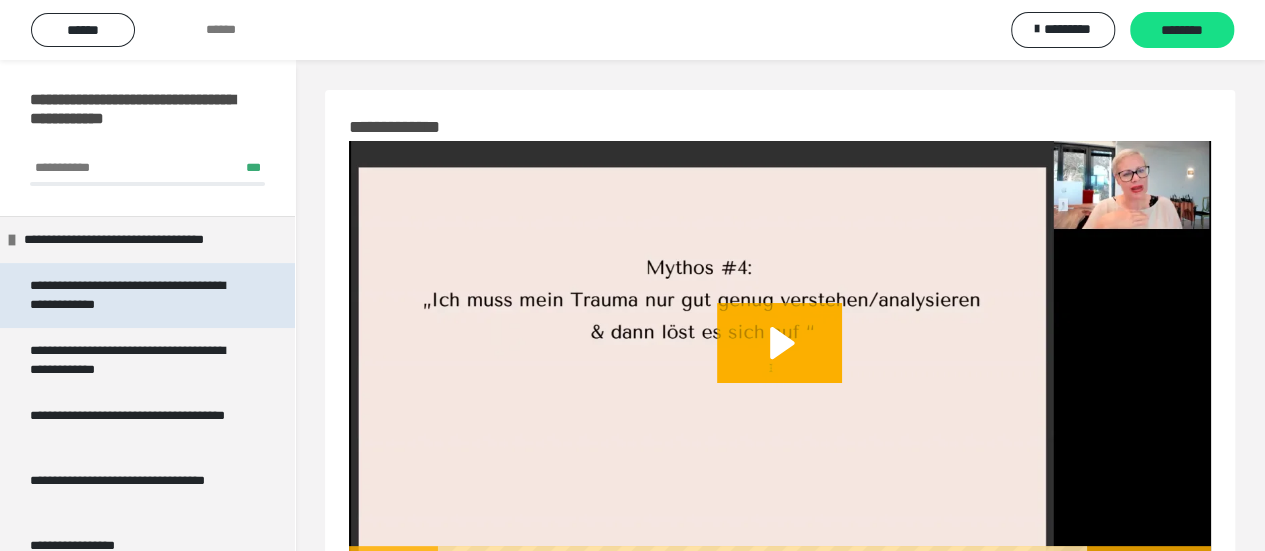 click on "**********" at bounding box center [147, 295] 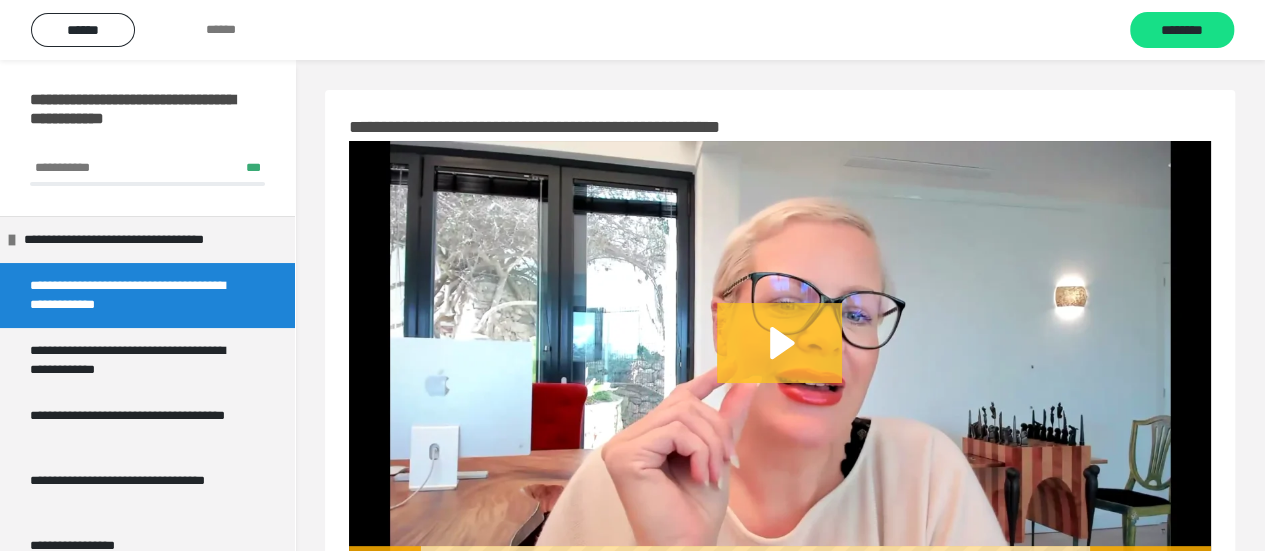 click 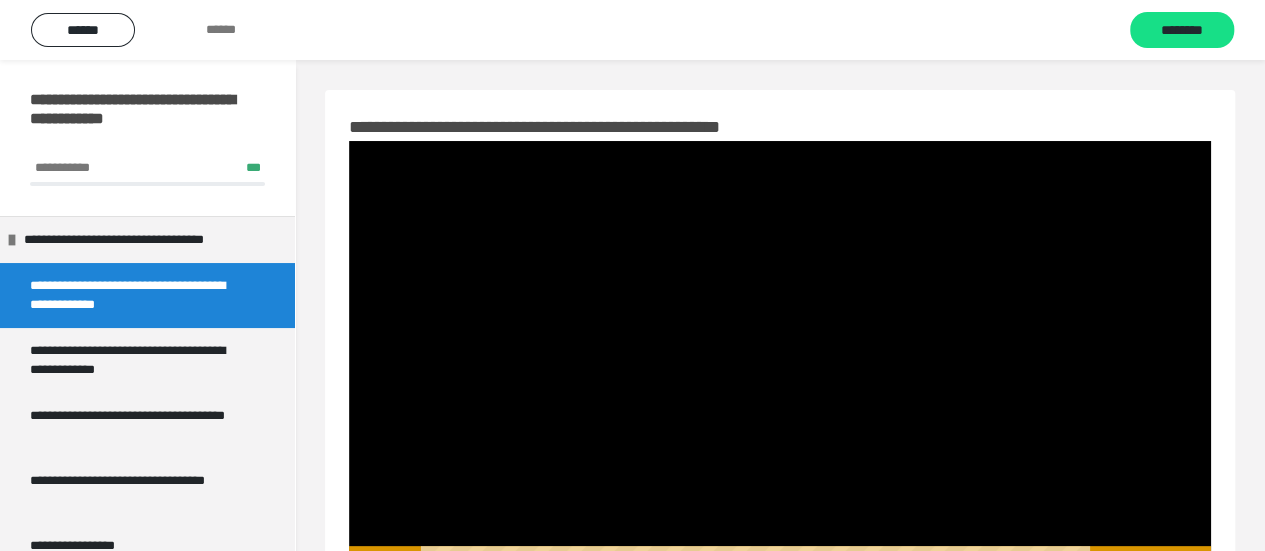 scroll, scrollTop: 83, scrollLeft: 0, axis: vertical 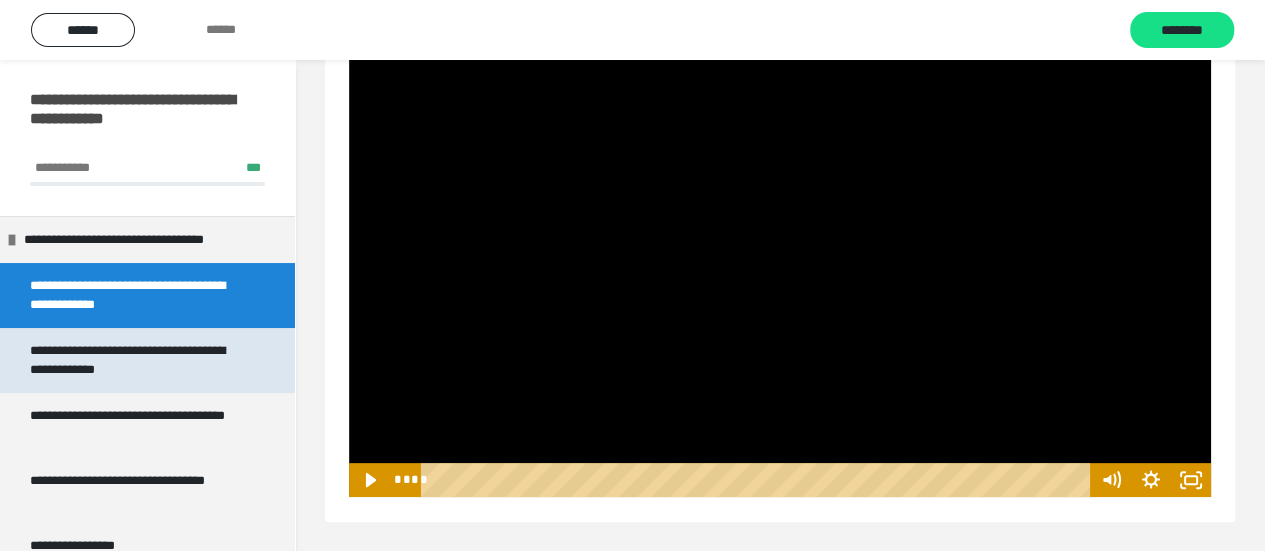click on "**********" at bounding box center (132, 360) 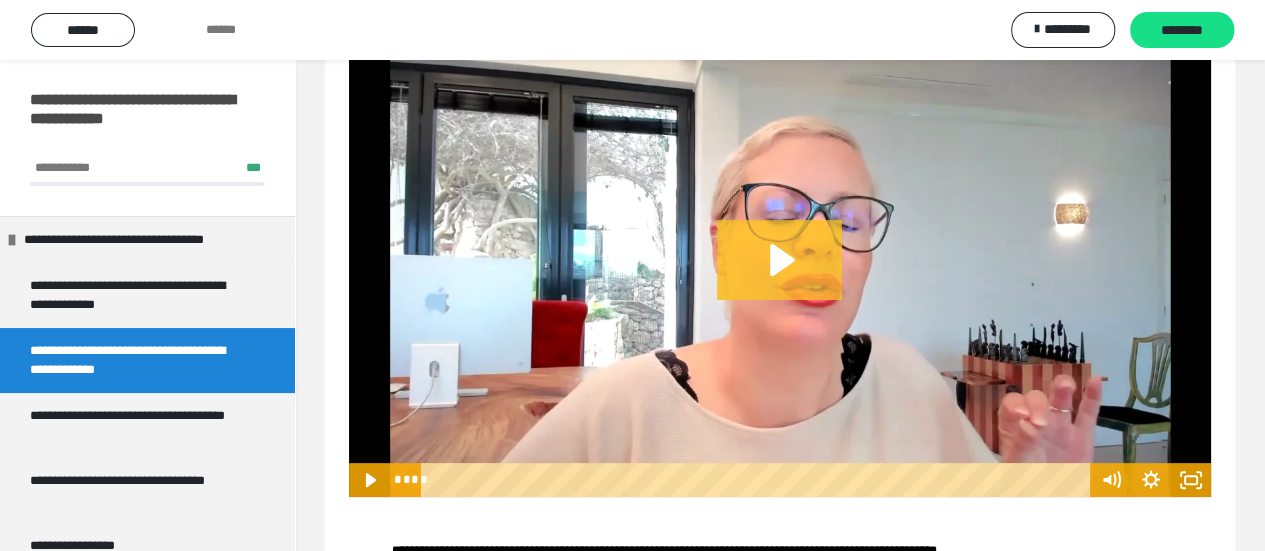 click 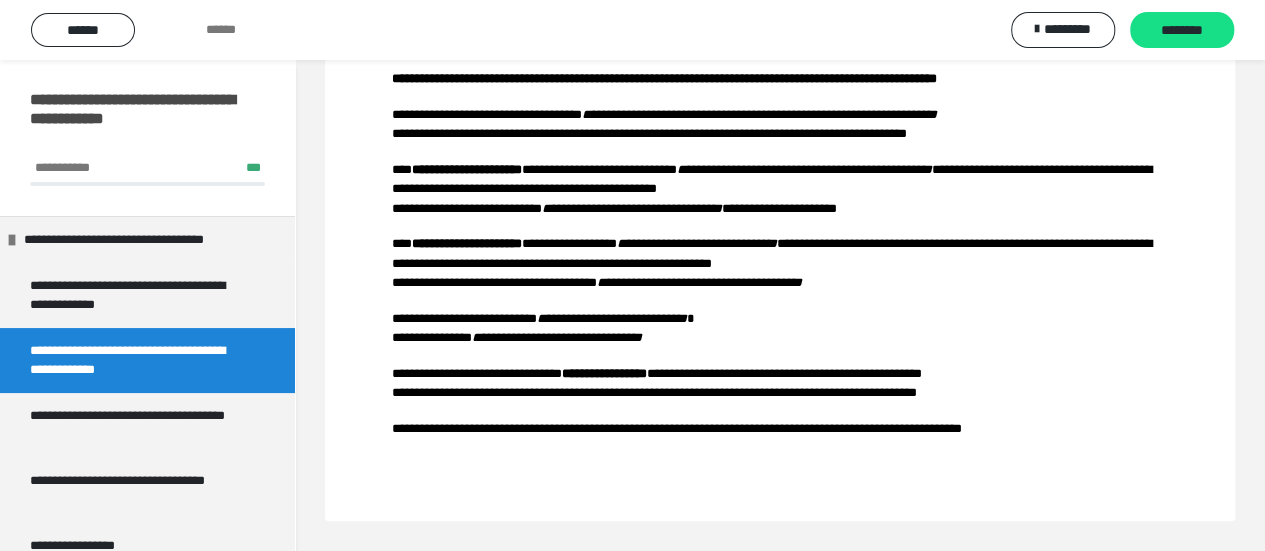 scroll, scrollTop: 0, scrollLeft: 0, axis: both 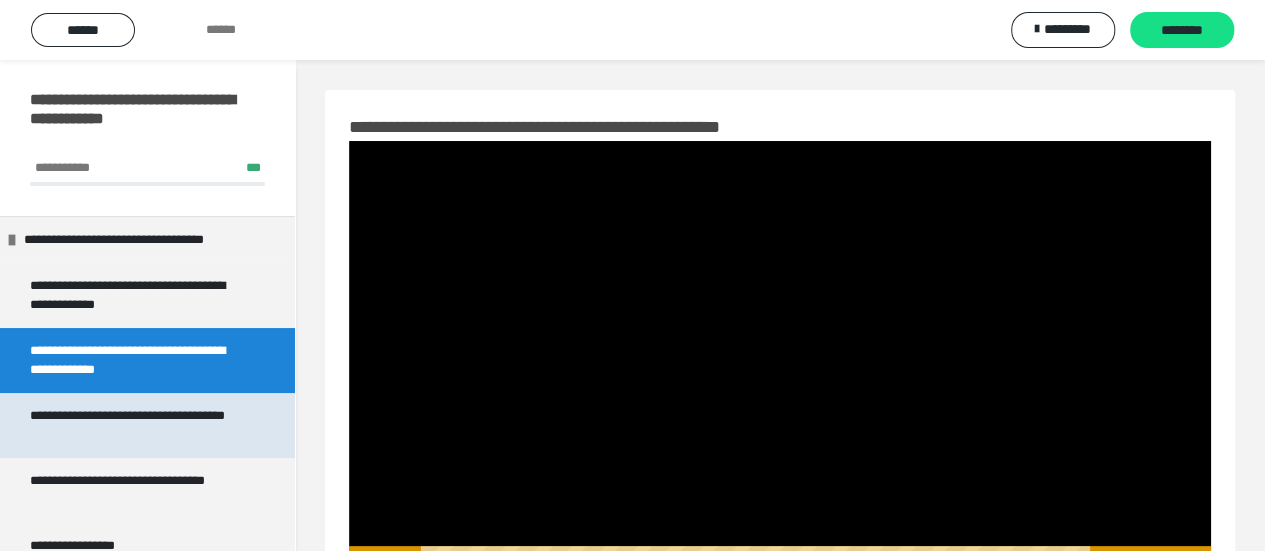 click on "**********" at bounding box center (132, 425) 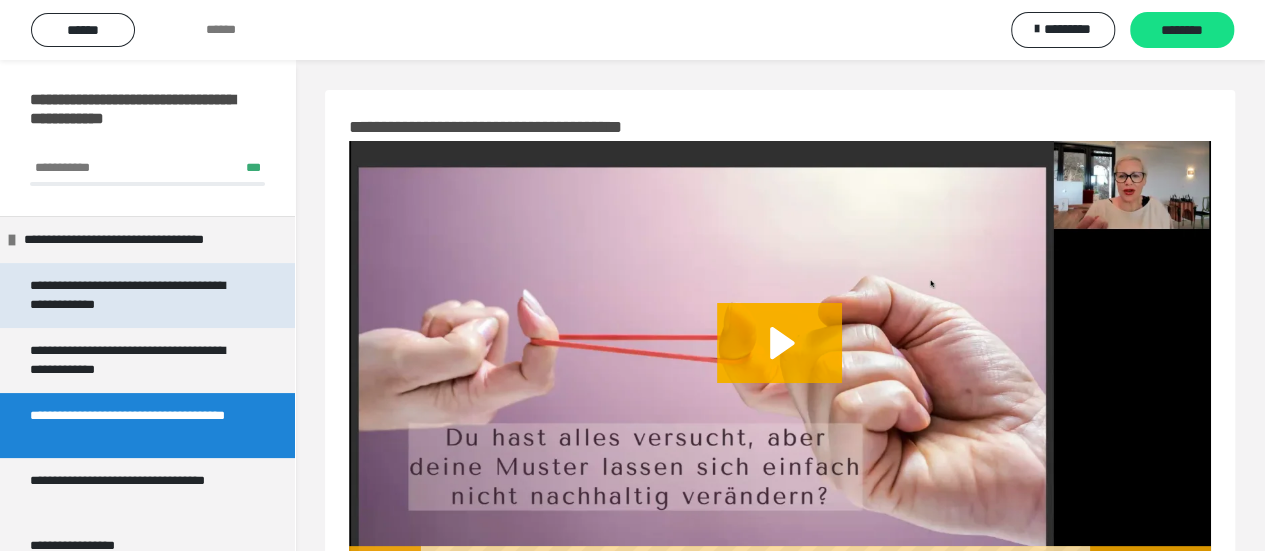 click on "**********" at bounding box center (132, 295) 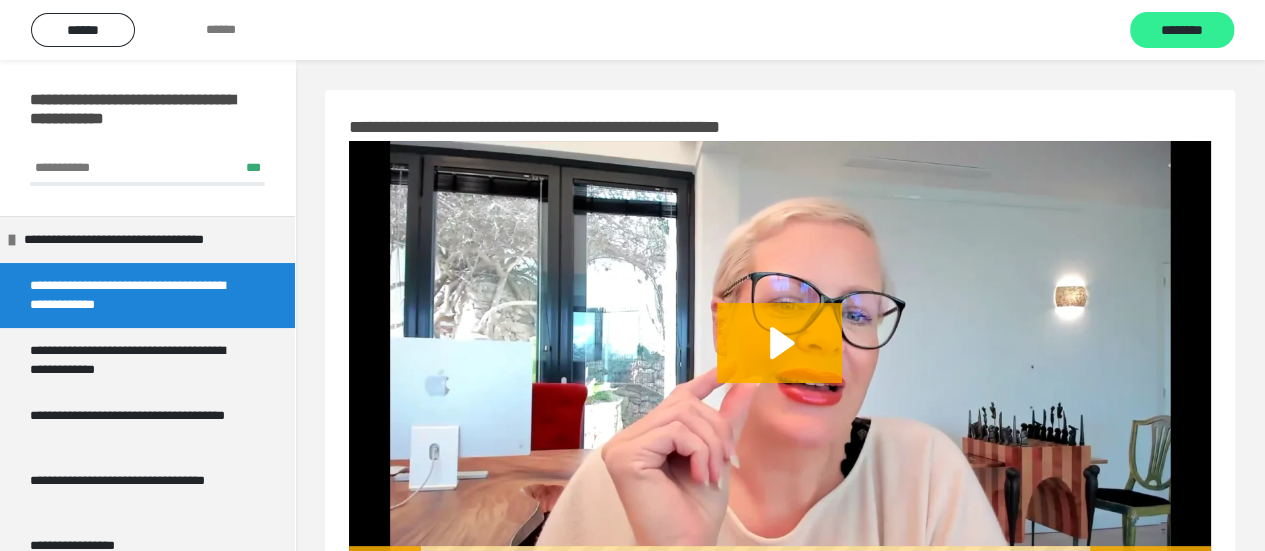 click on "********" at bounding box center [1182, 31] 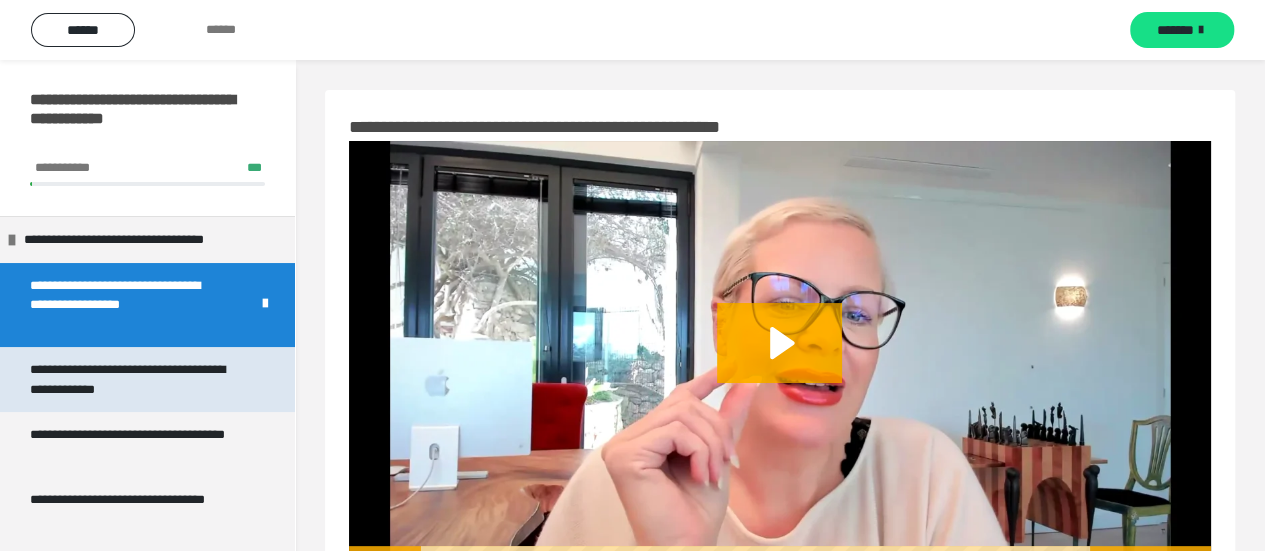 click on "**********" at bounding box center (132, 379) 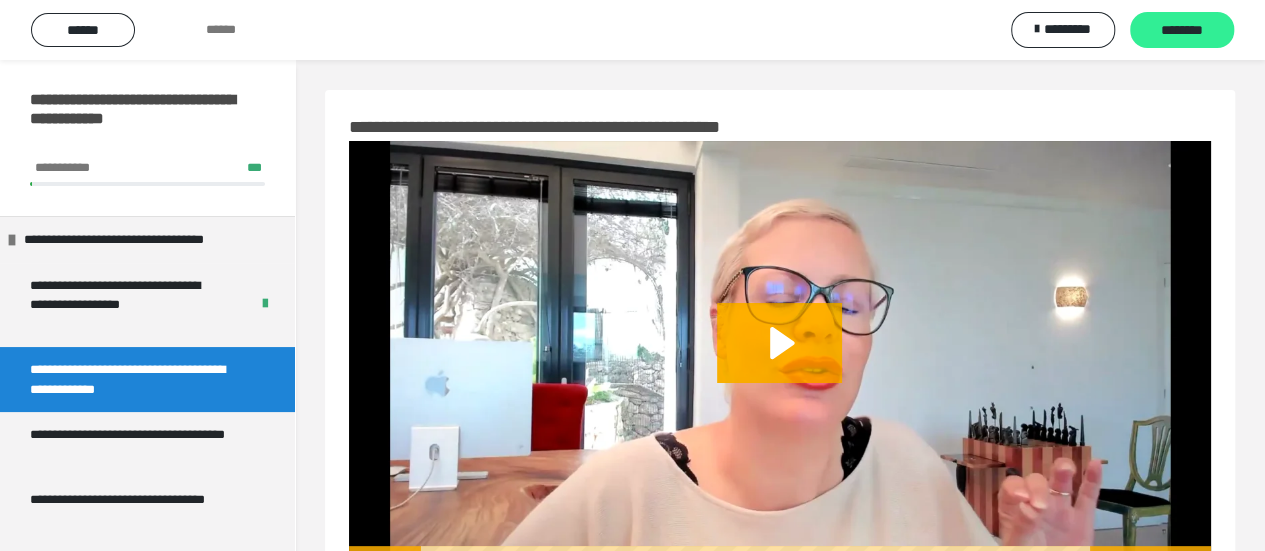 click on "********" at bounding box center [1182, 31] 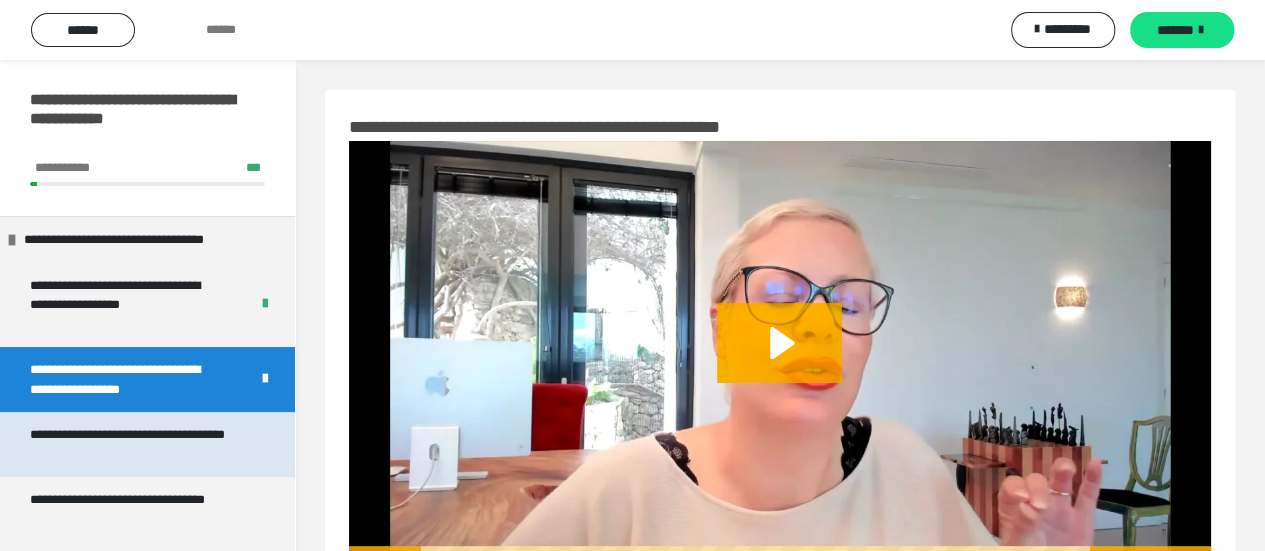 click on "**********" at bounding box center (132, 444) 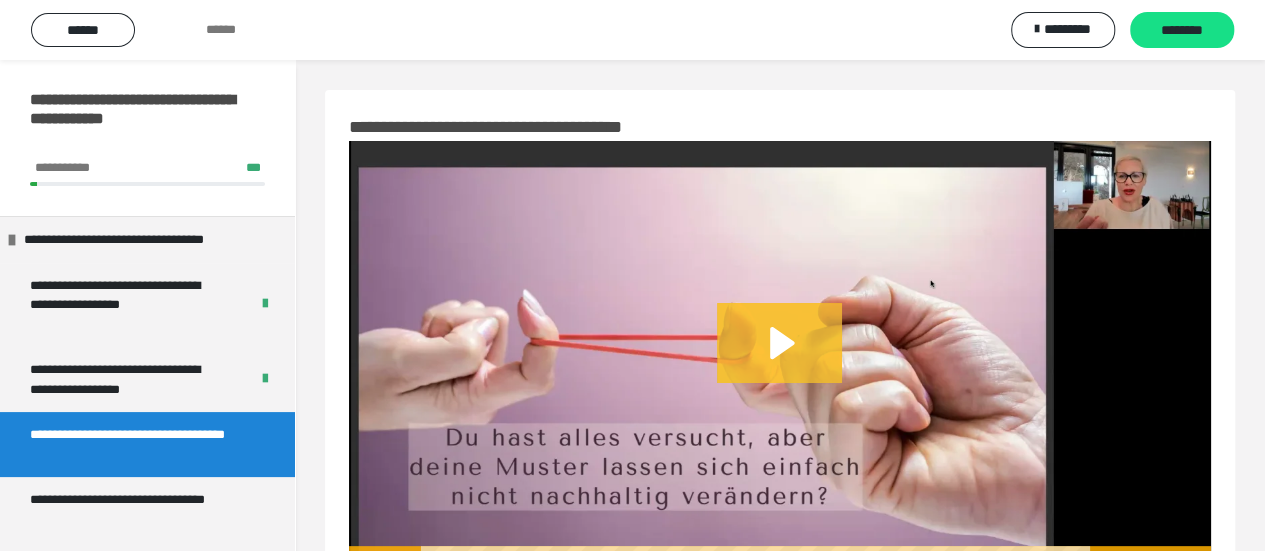 click 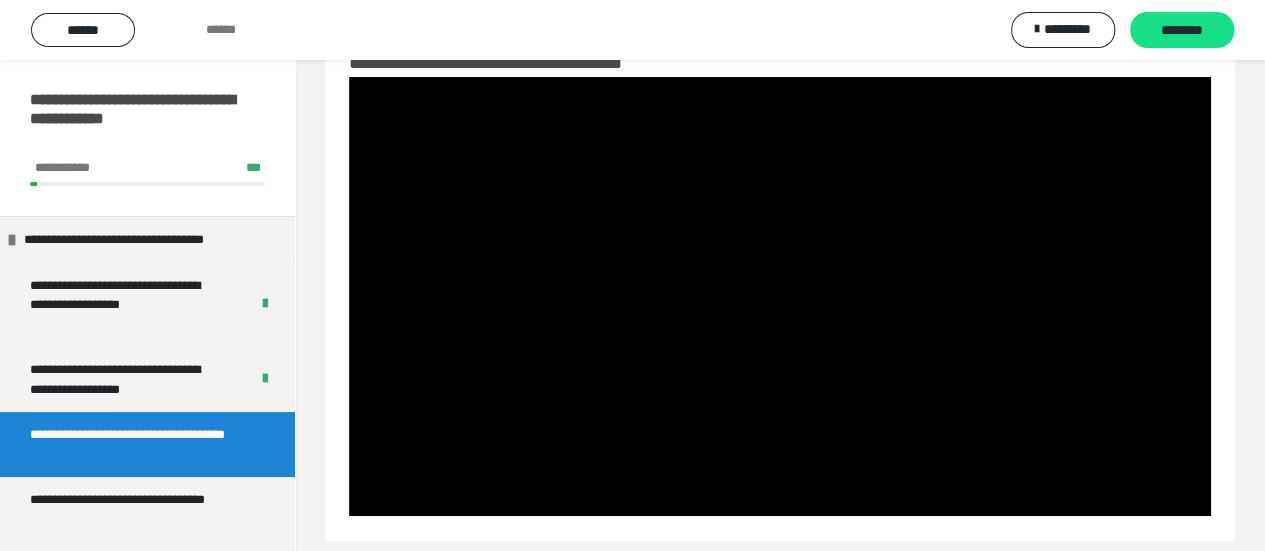 scroll, scrollTop: 83, scrollLeft: 0, axis: vertical 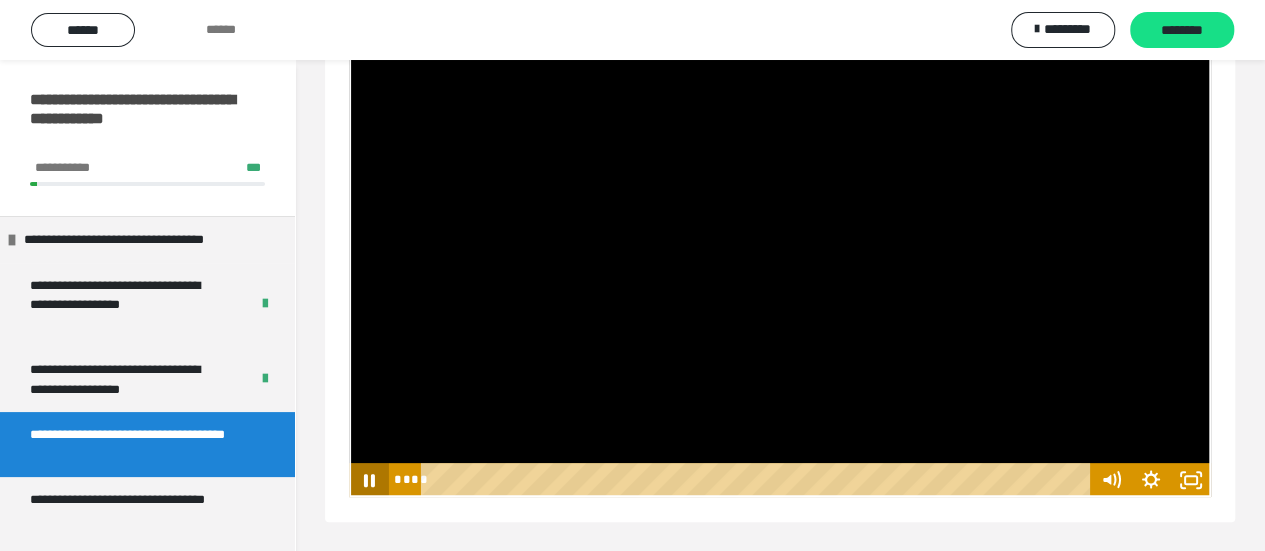 click 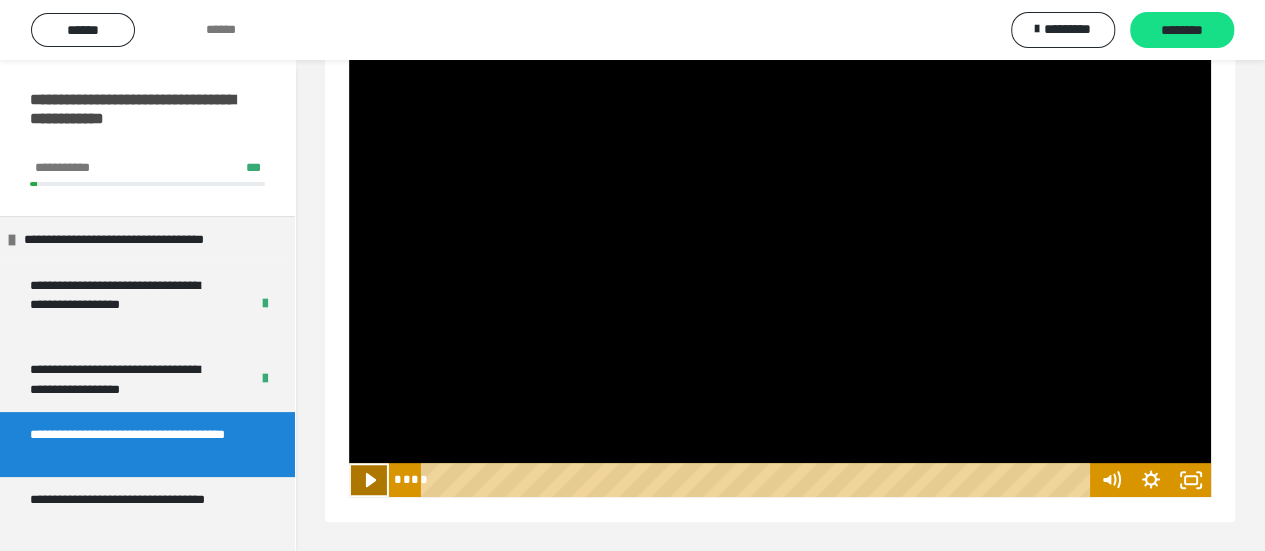 click 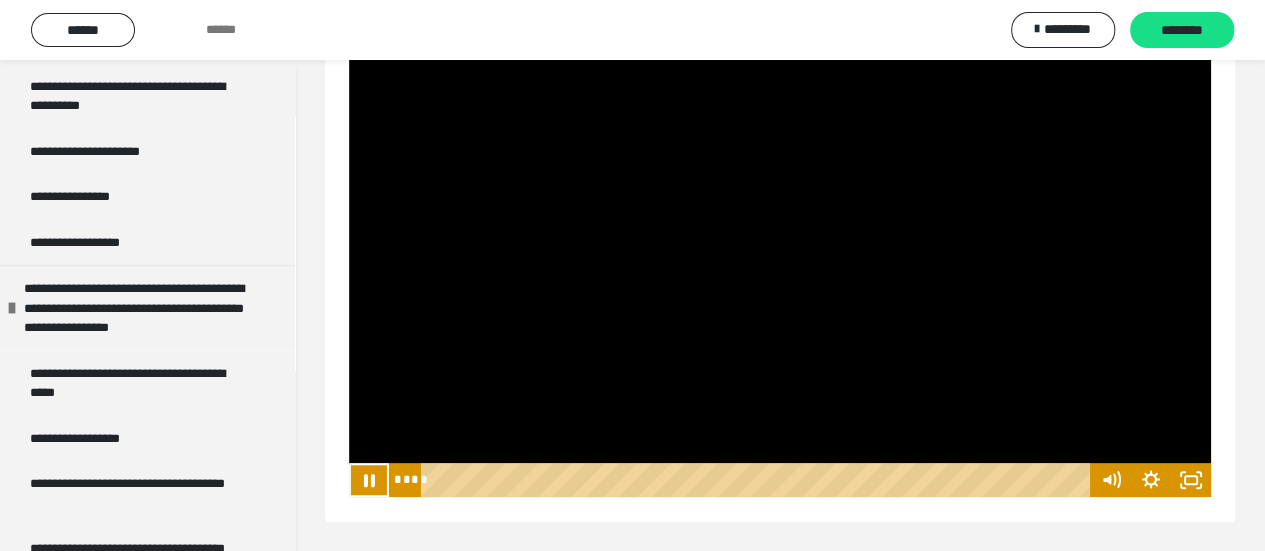 scroll, scrollTop: 1228, scrollLeft: 0, axis: vertical 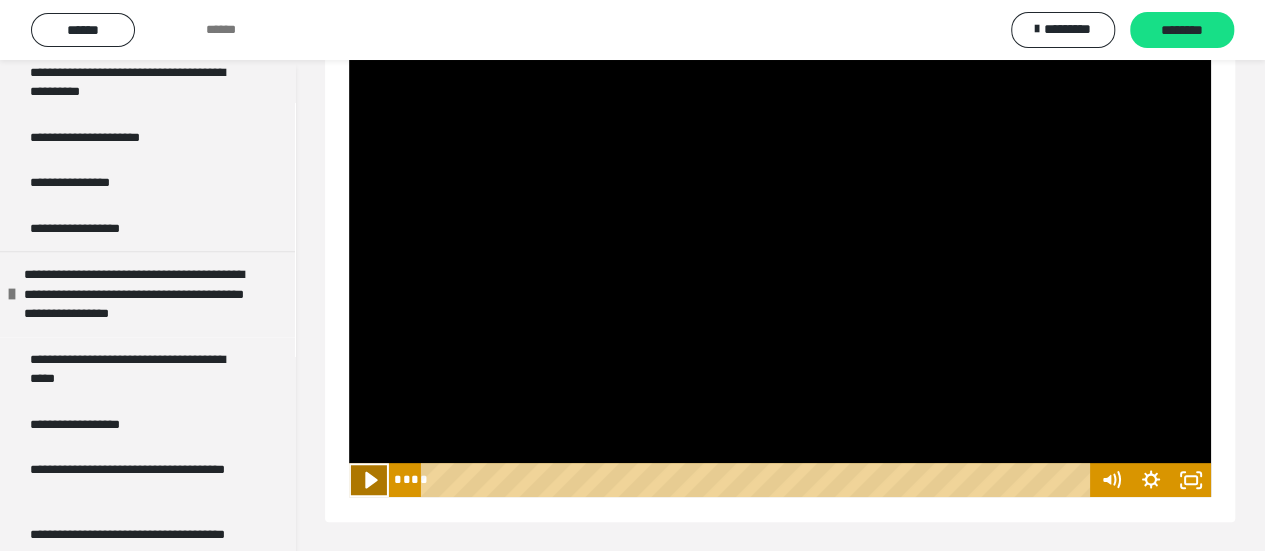click 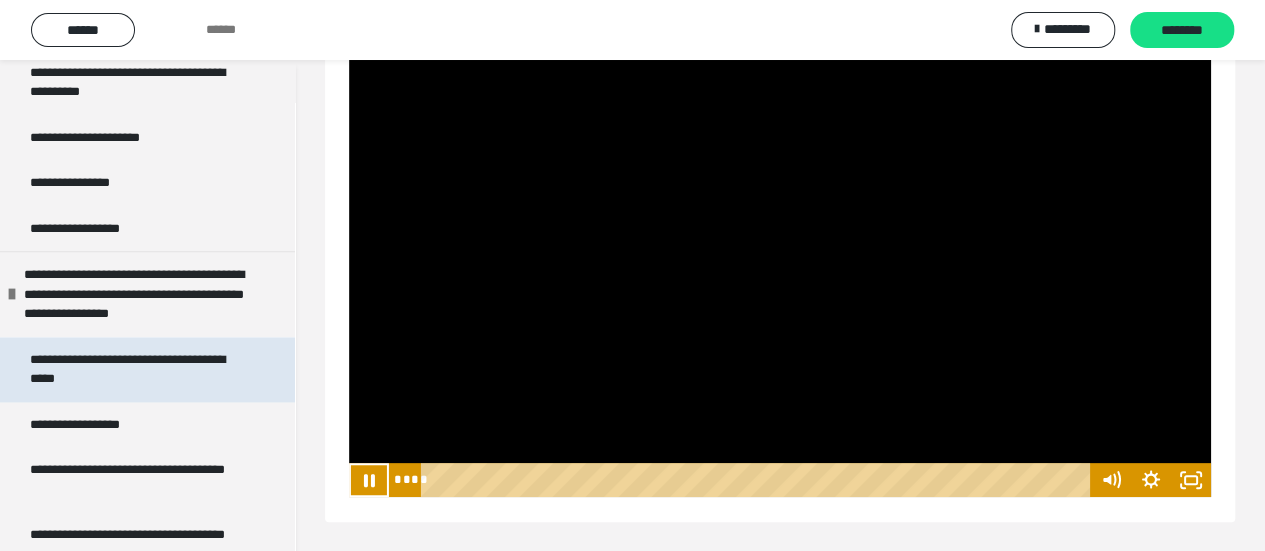 click on "**********" at bounding box center (132, 369) 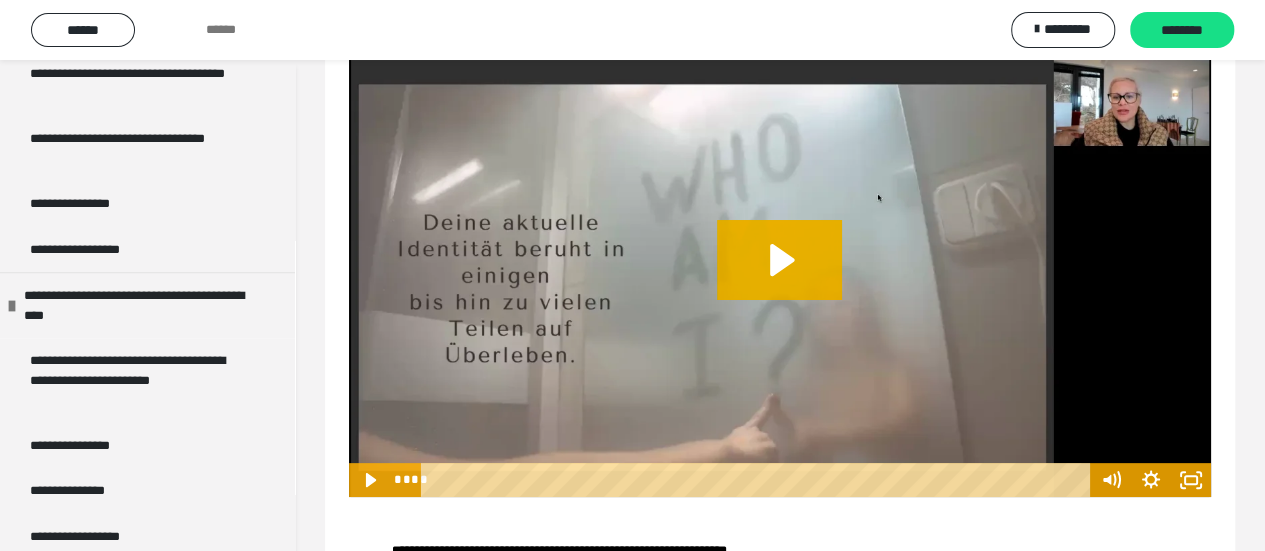 scroll, scrollTop: 0, scrollLeft: 0, axis: both 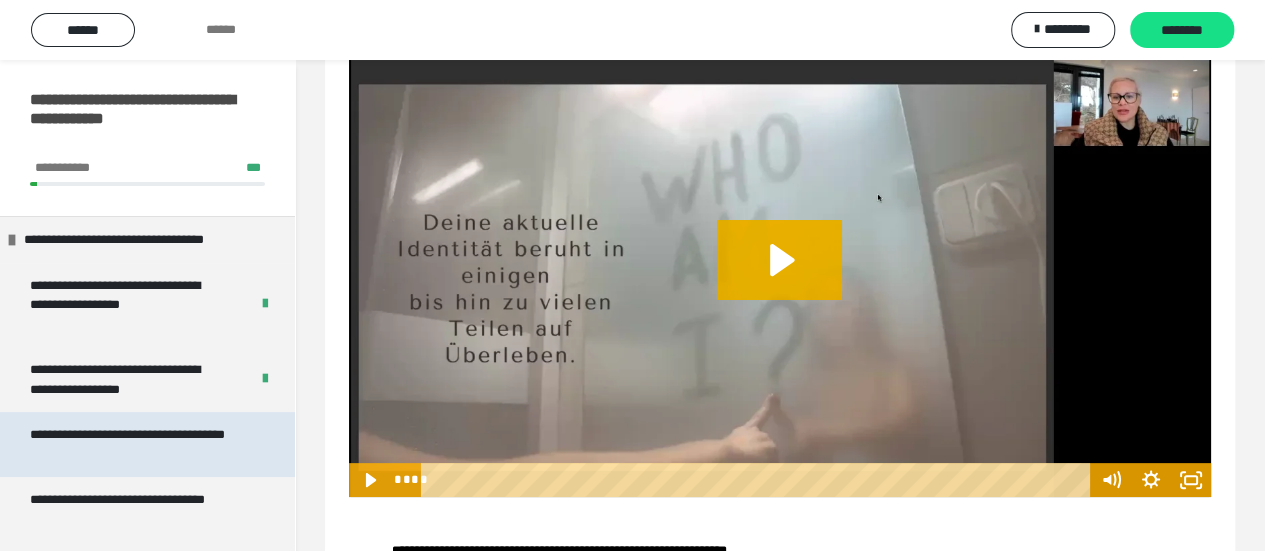 click on "**********" at bounding box center (132, 444) 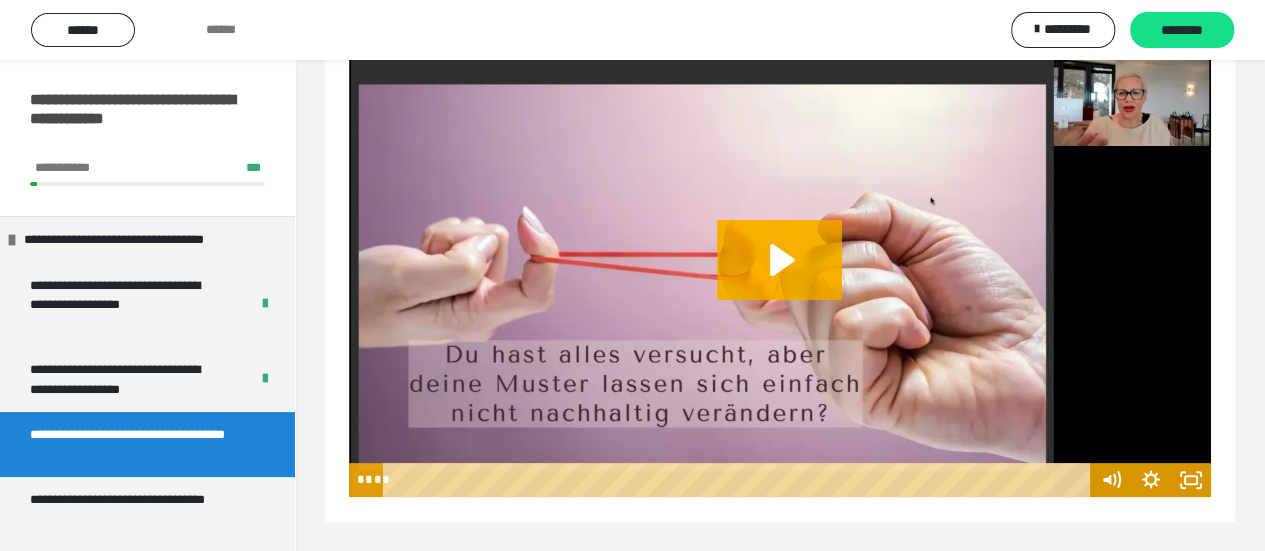 scroll, scrollTop: 60, scrollLeft: 0, axis: vertical 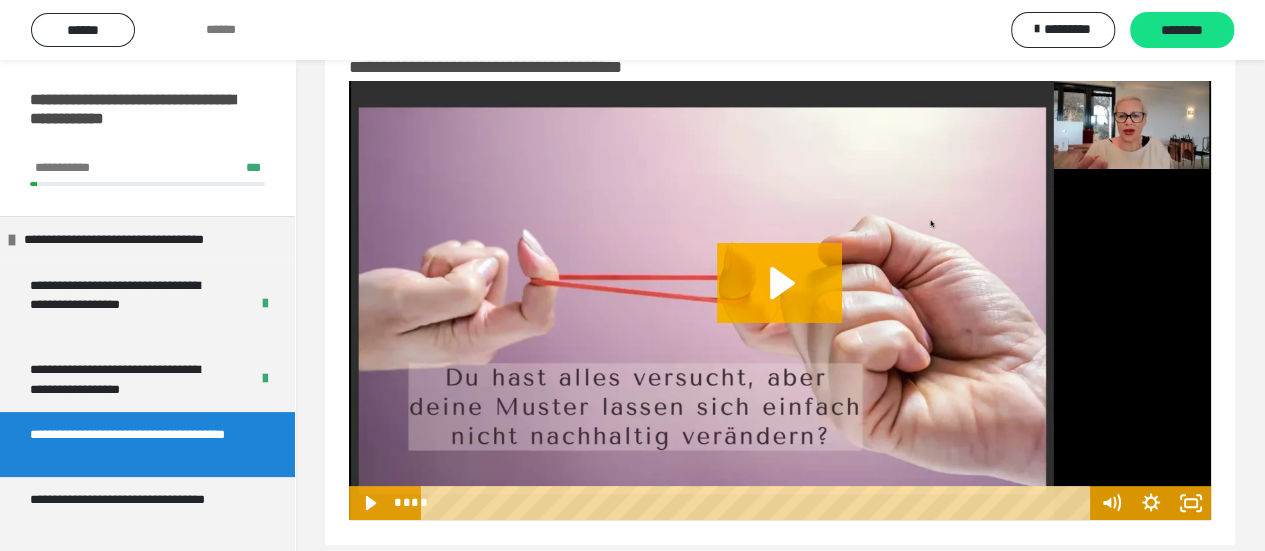 click at bounding box center (758, 503) 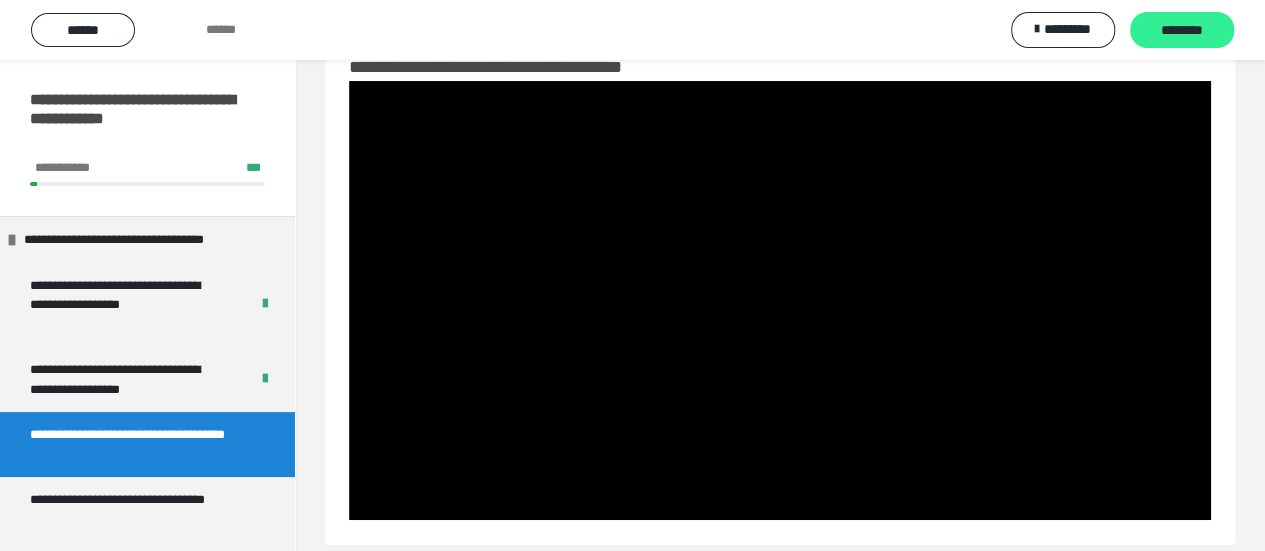click on "********" at bounding box center [1182, 30] 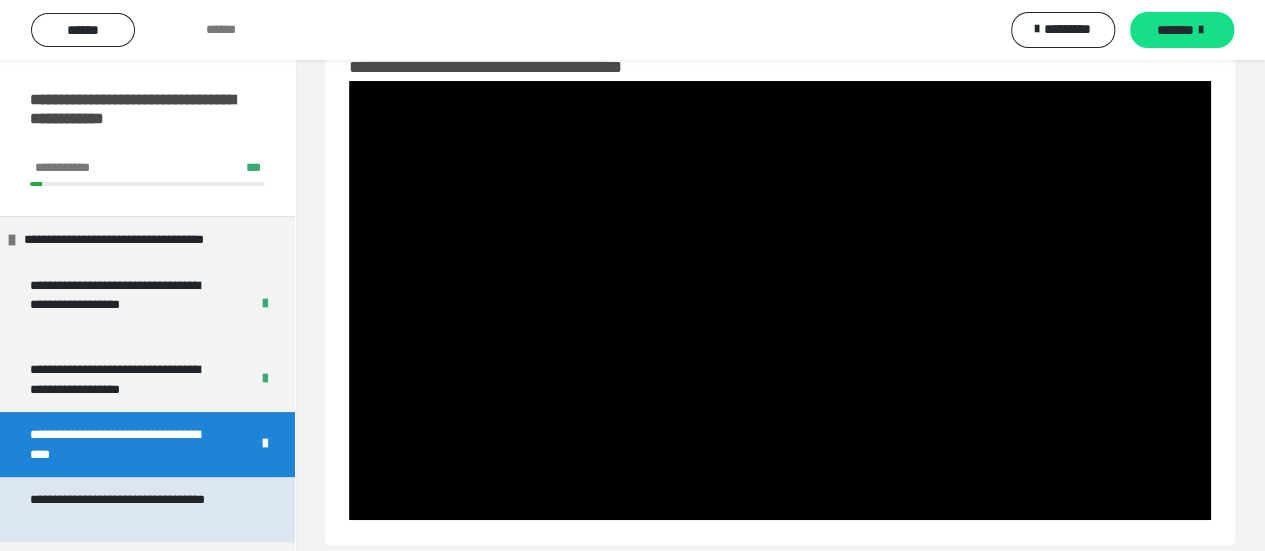 click on "**********" at bounding box center (132, 509) 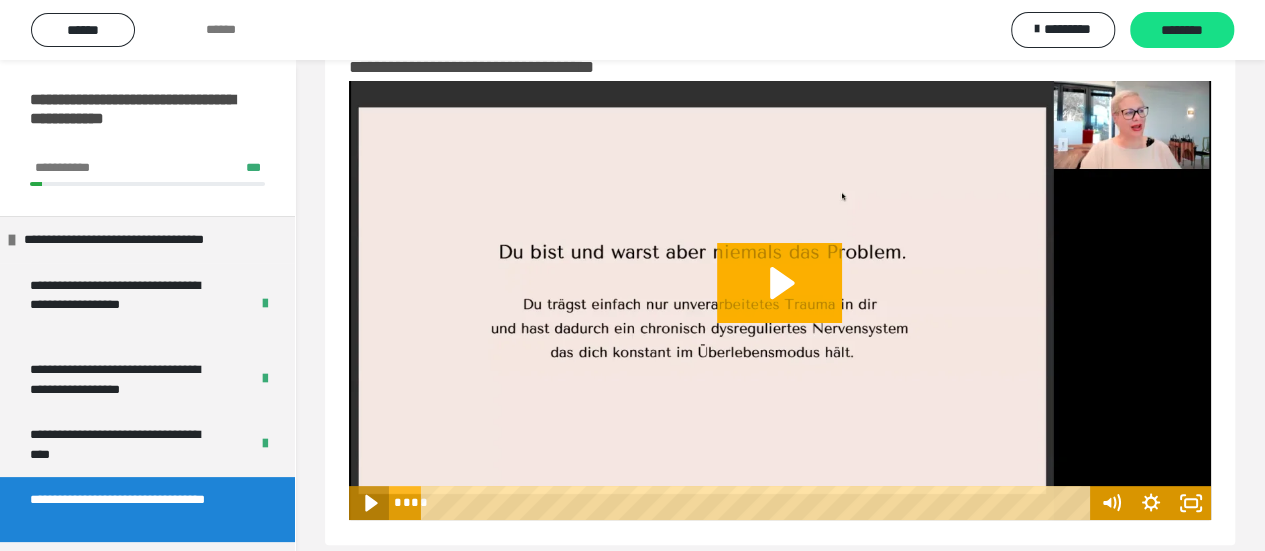click 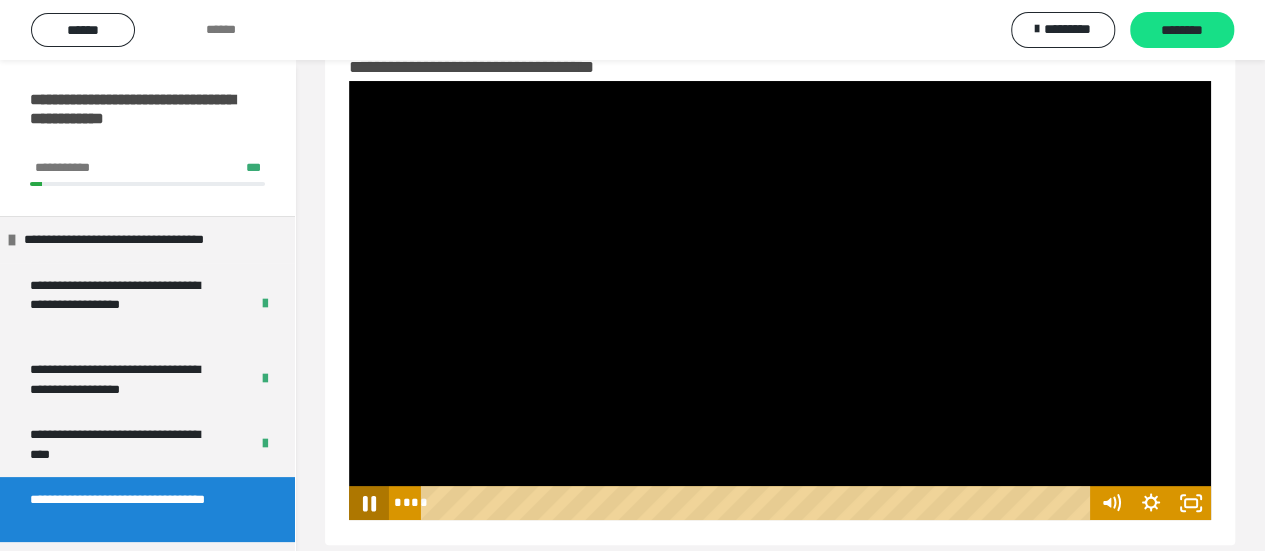 click 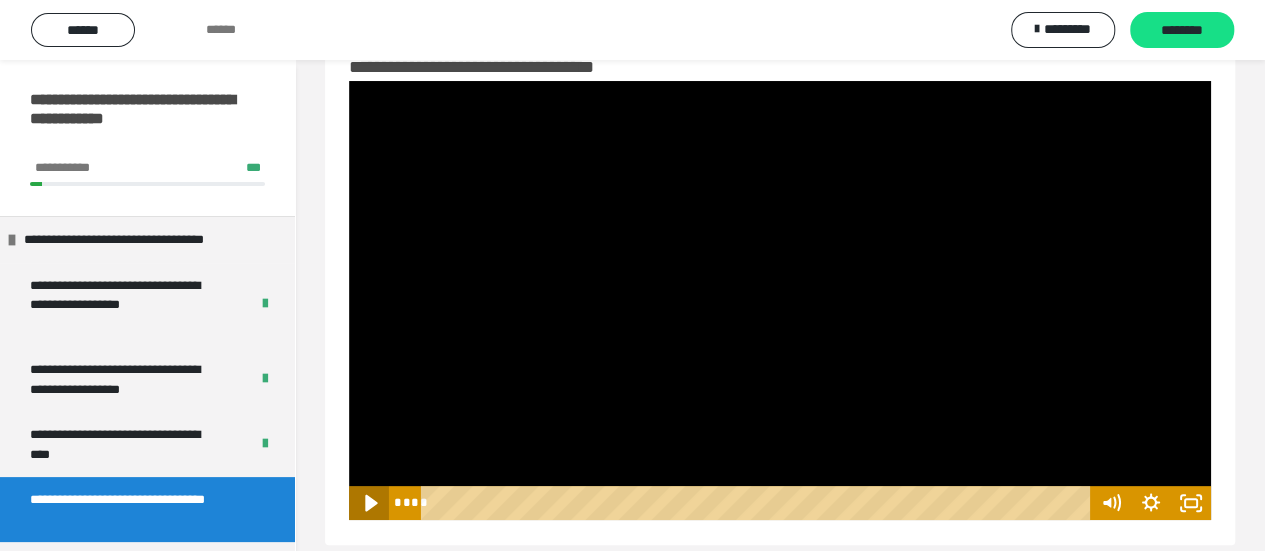 click 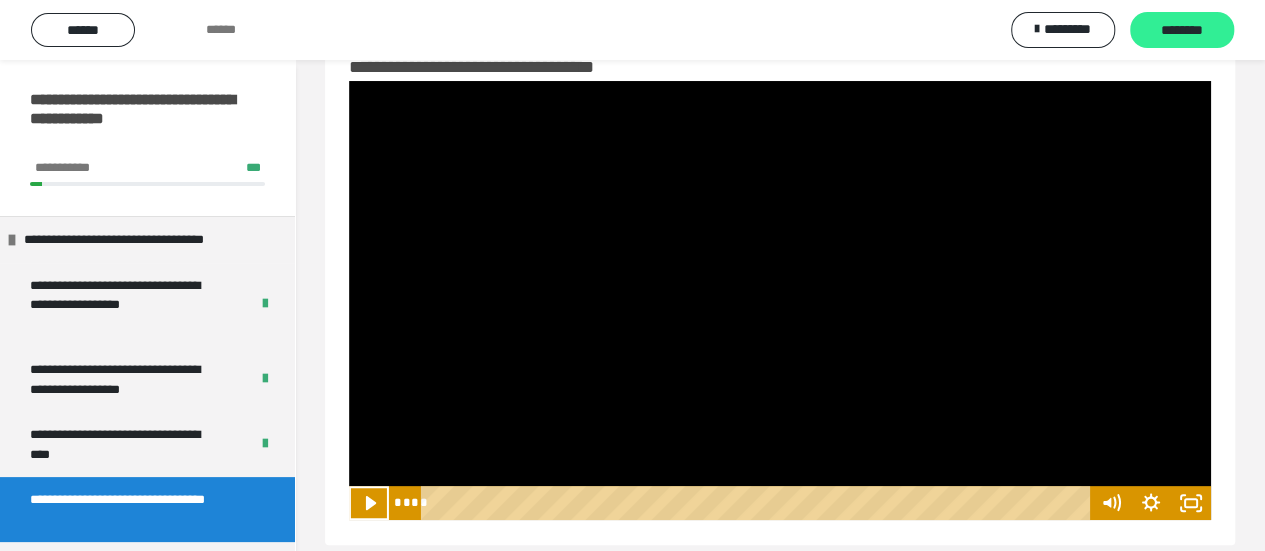 click on "********" at bounding box center [1182, 30] 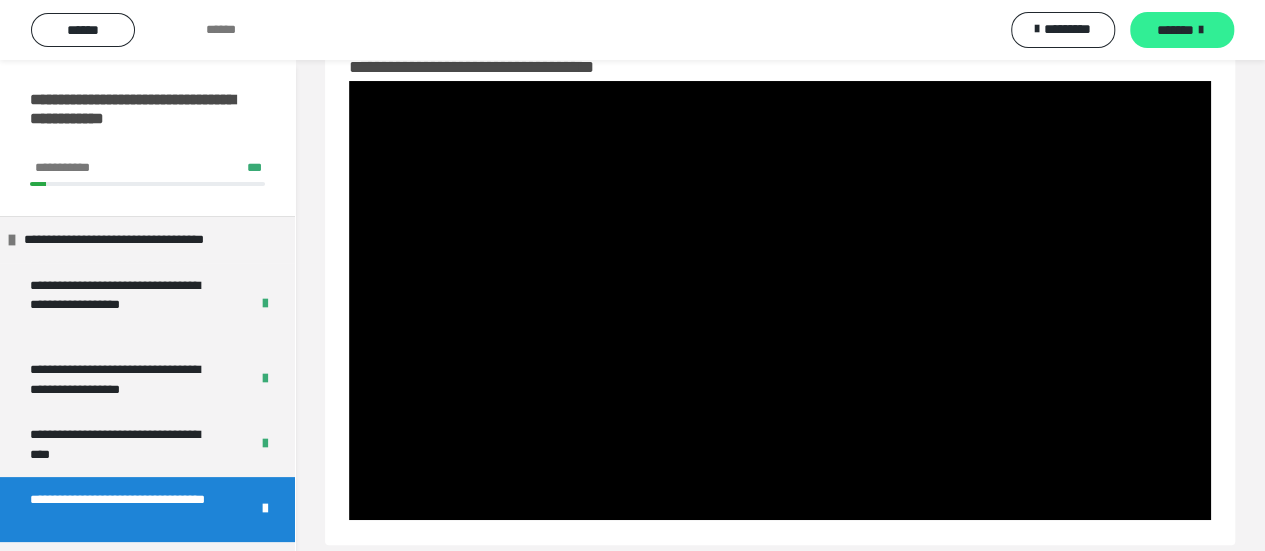 click on "*******" at bounding box center (1175, 30) 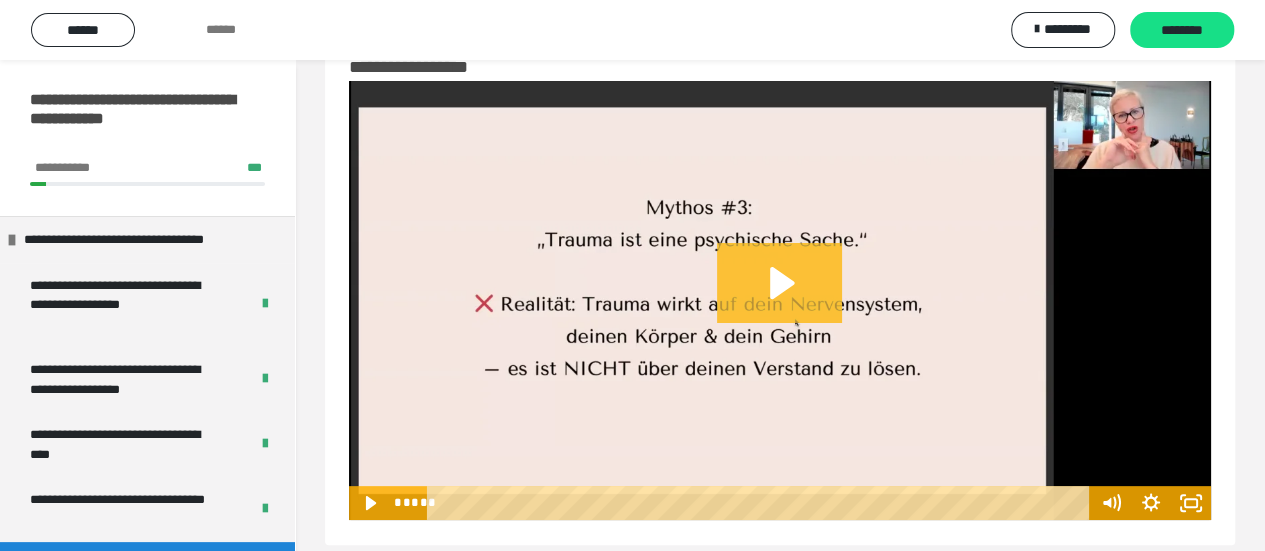 click 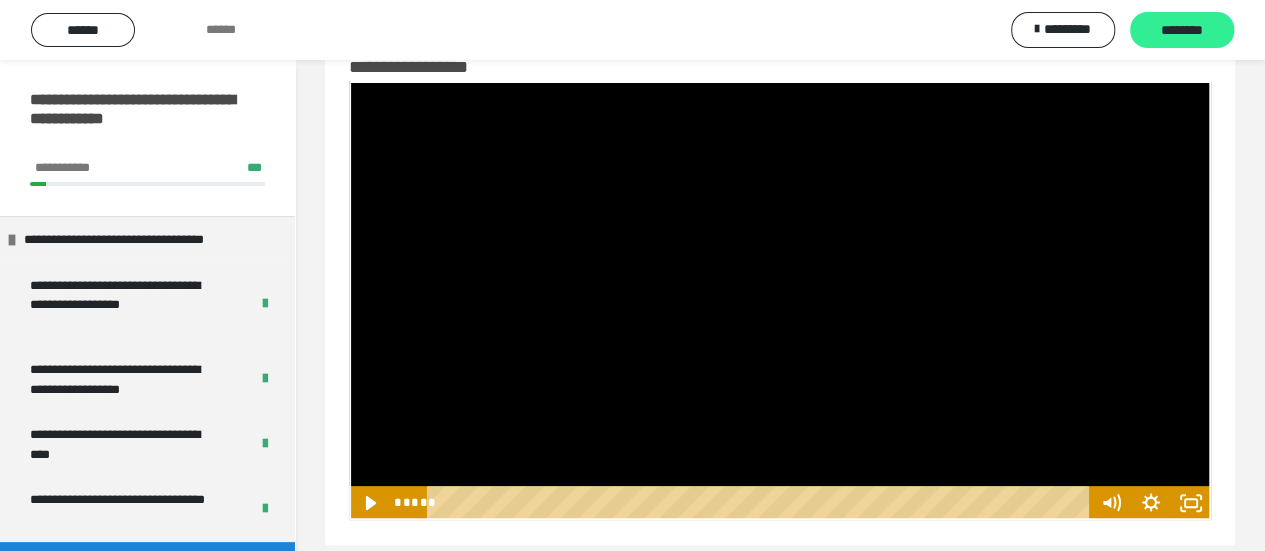 click on "********" at bounding box center [1182, 31] 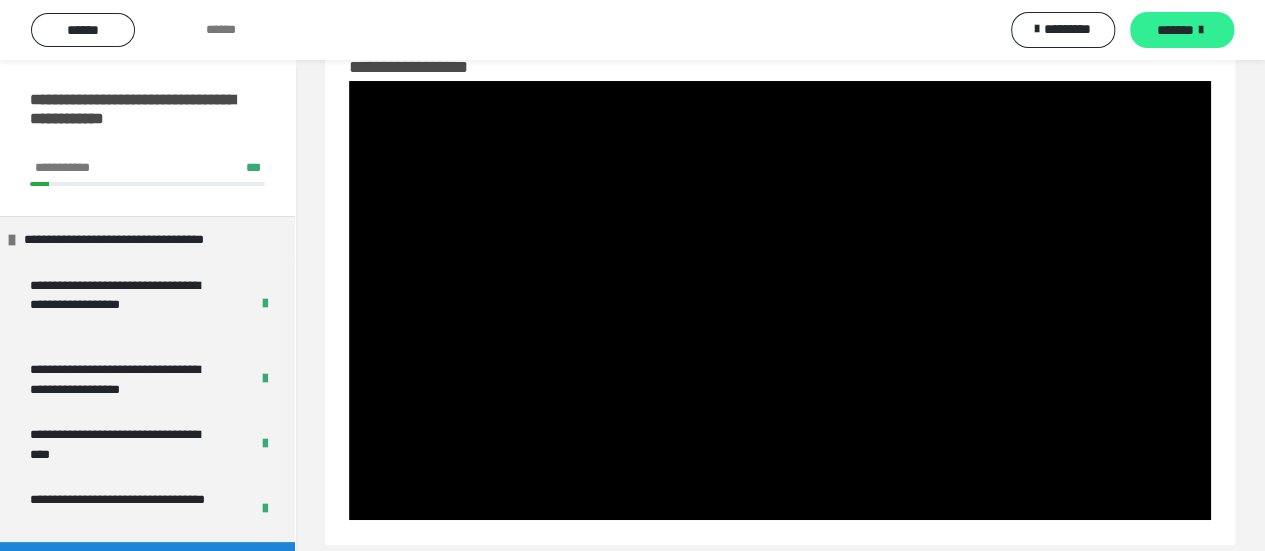 click on "*******" at bounding box center [1175, 30] 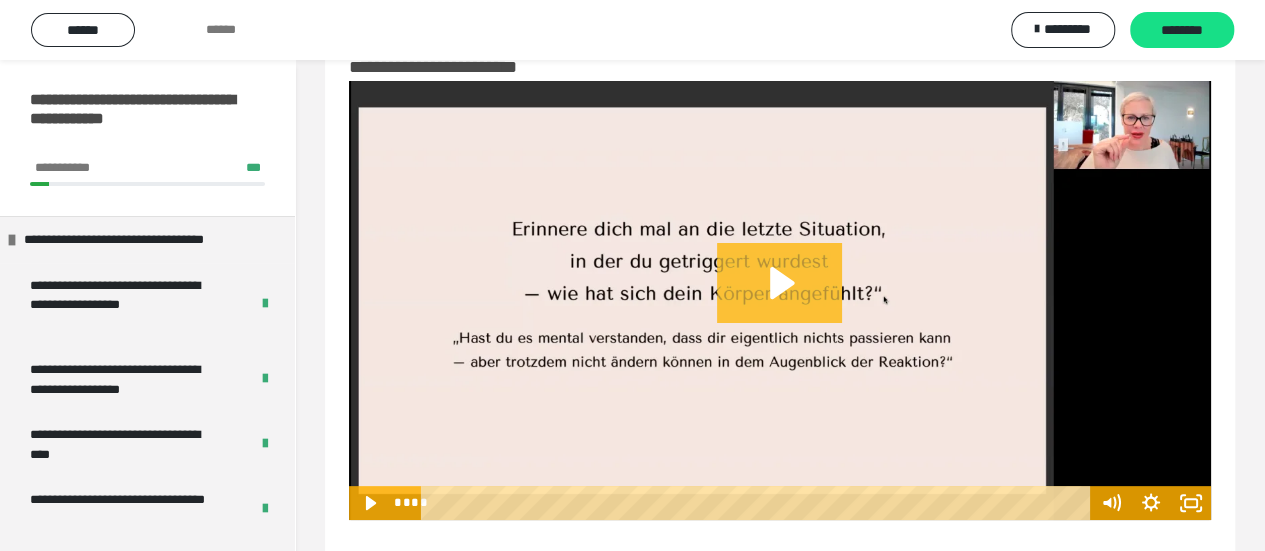click 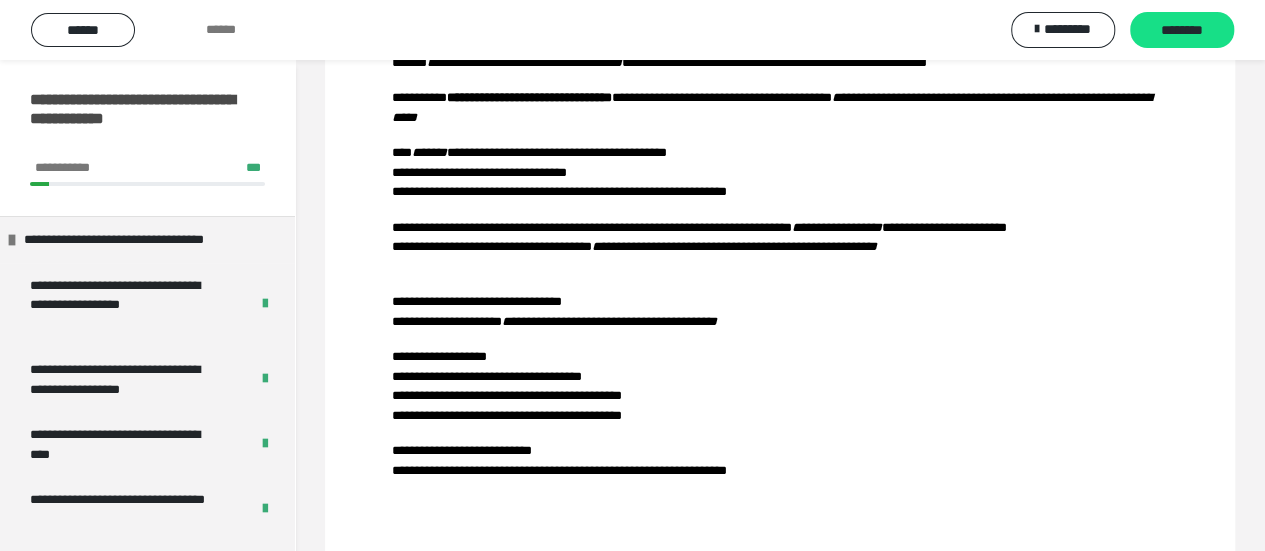 scroll, scrollTop: 1095, scrollLeft: 0, axis: vertical 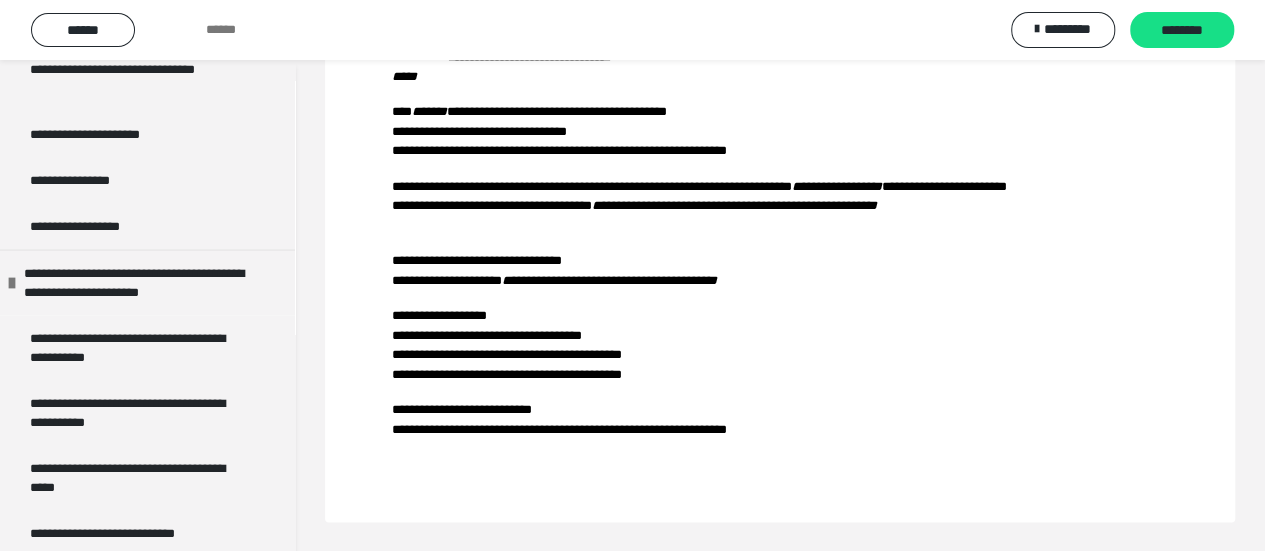 click on "**********" at bounding box center [780, 206] 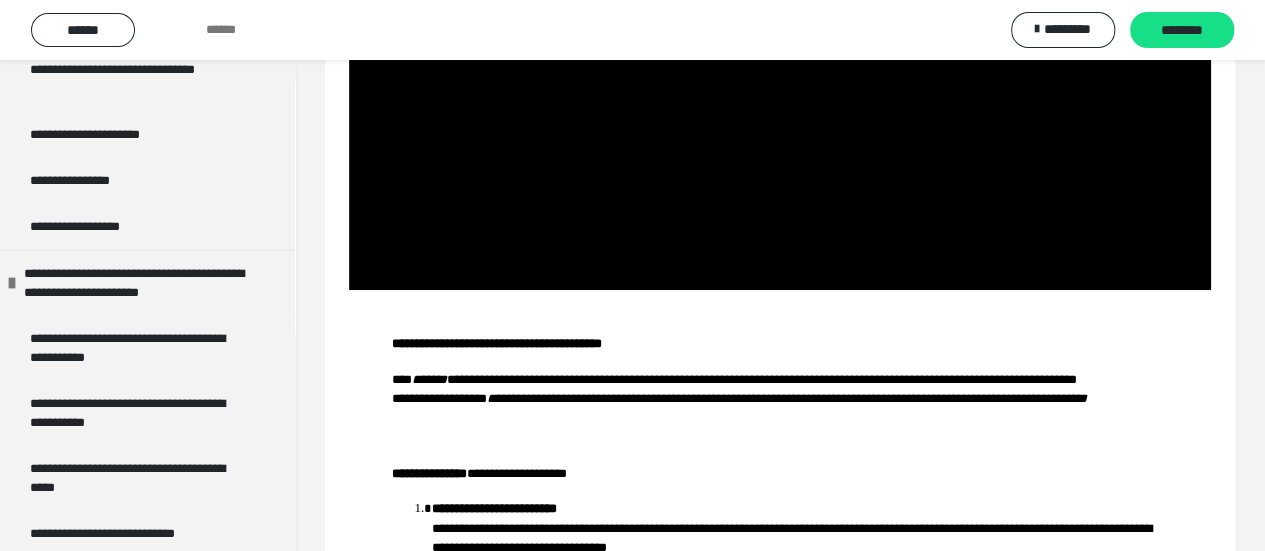 scroll, scrollTop: 0, scrollLeft: 0, axis: both 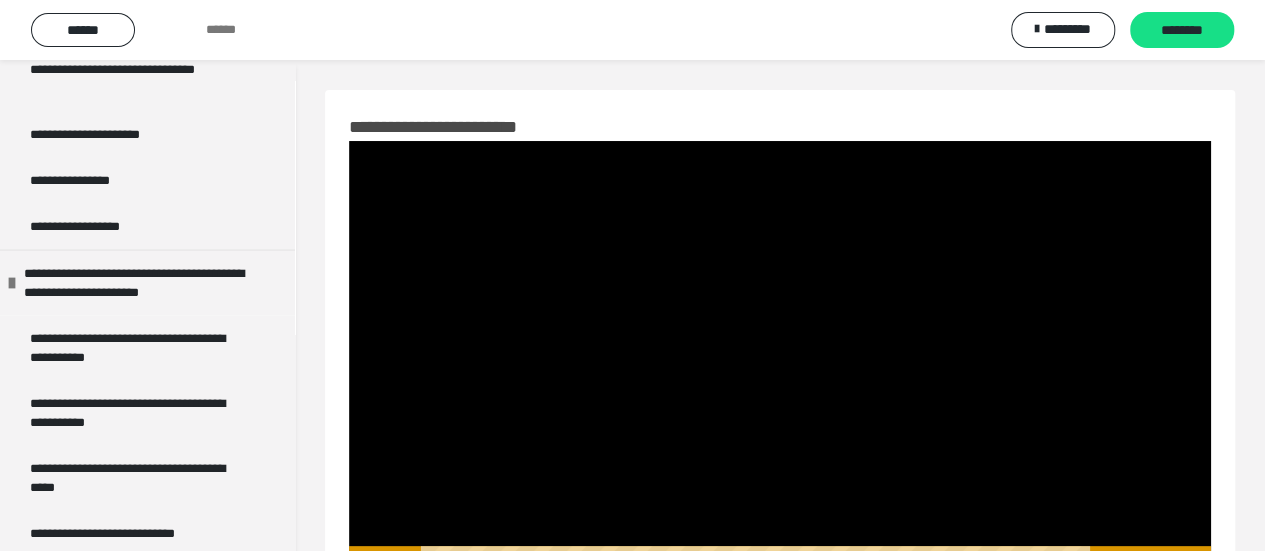 click at bounding box center (780, 360) 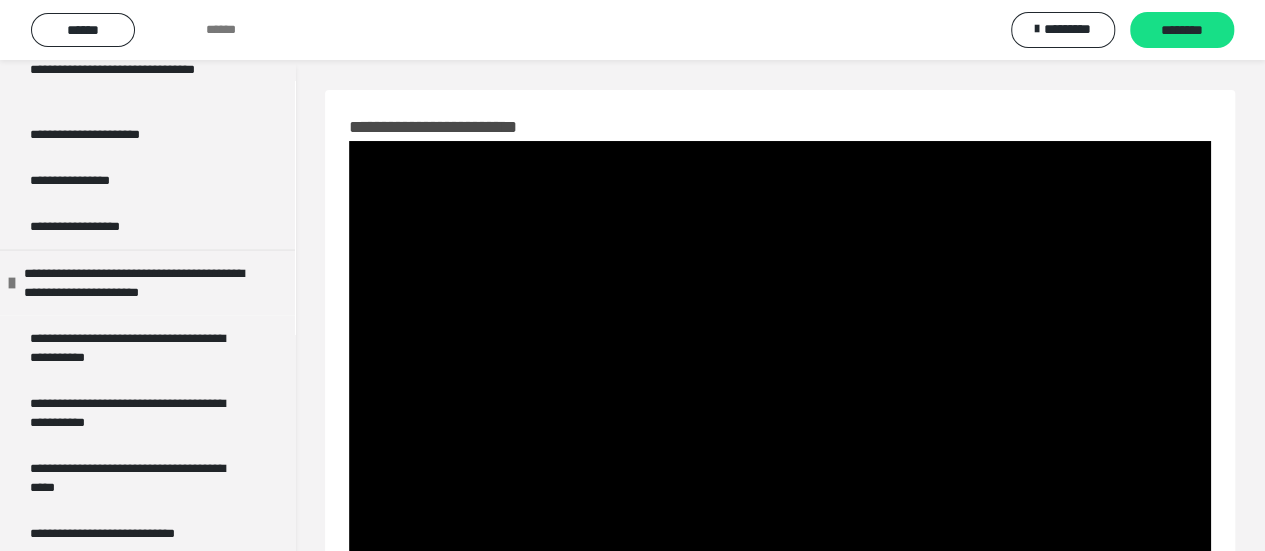 click on "**********" at bounding box center [632, 853] 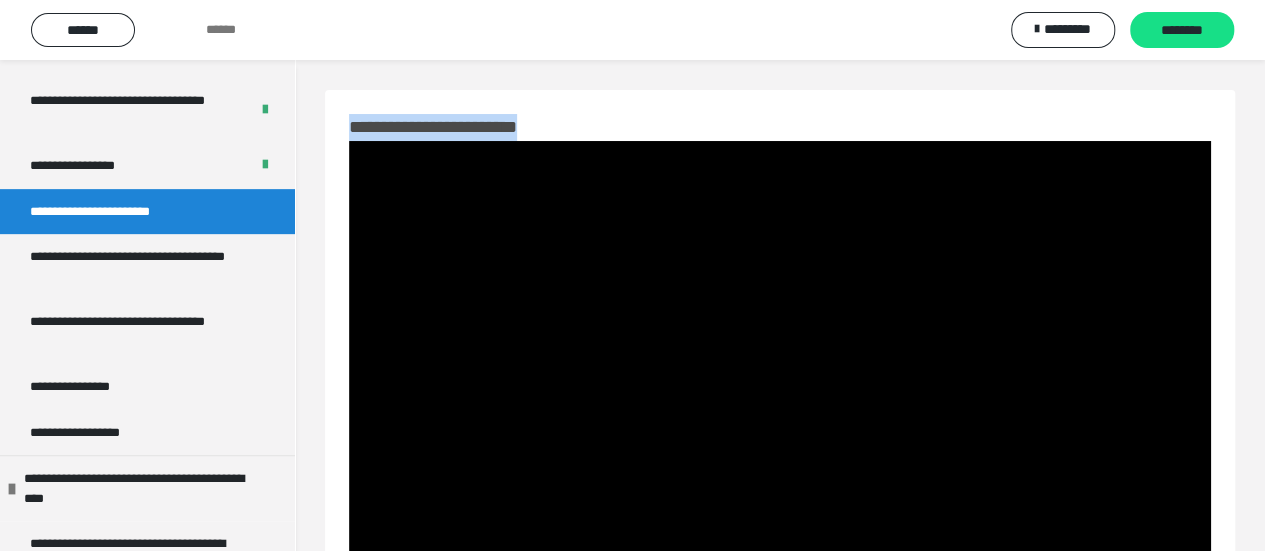scroll, scrollTop: 0, scrollLeft: 0, axis: both 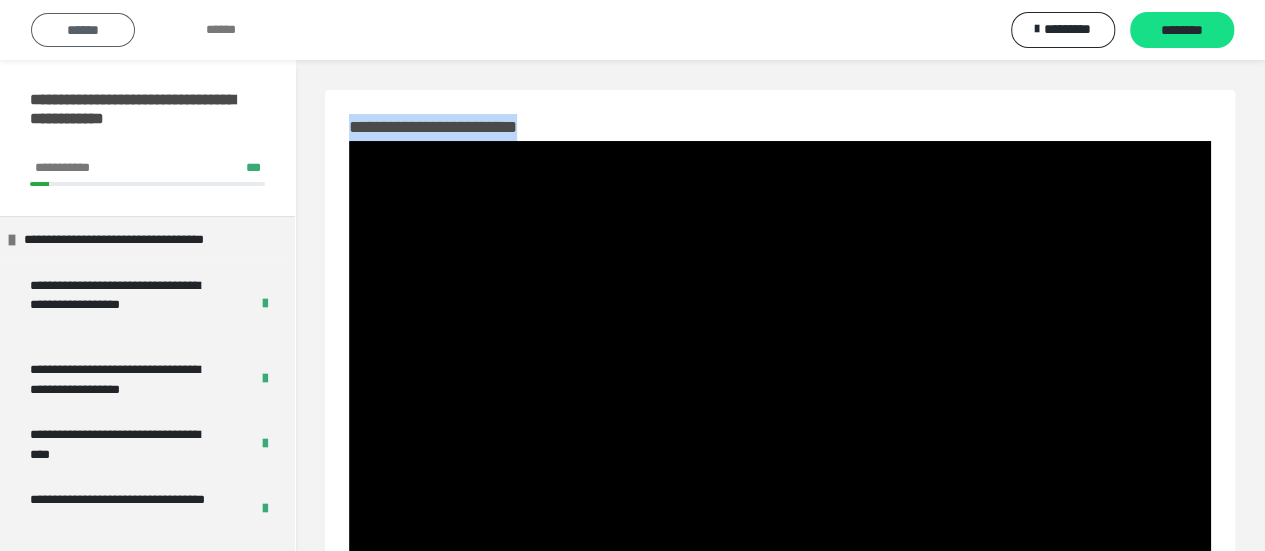 click on "******" at bounding box center (83, 30) 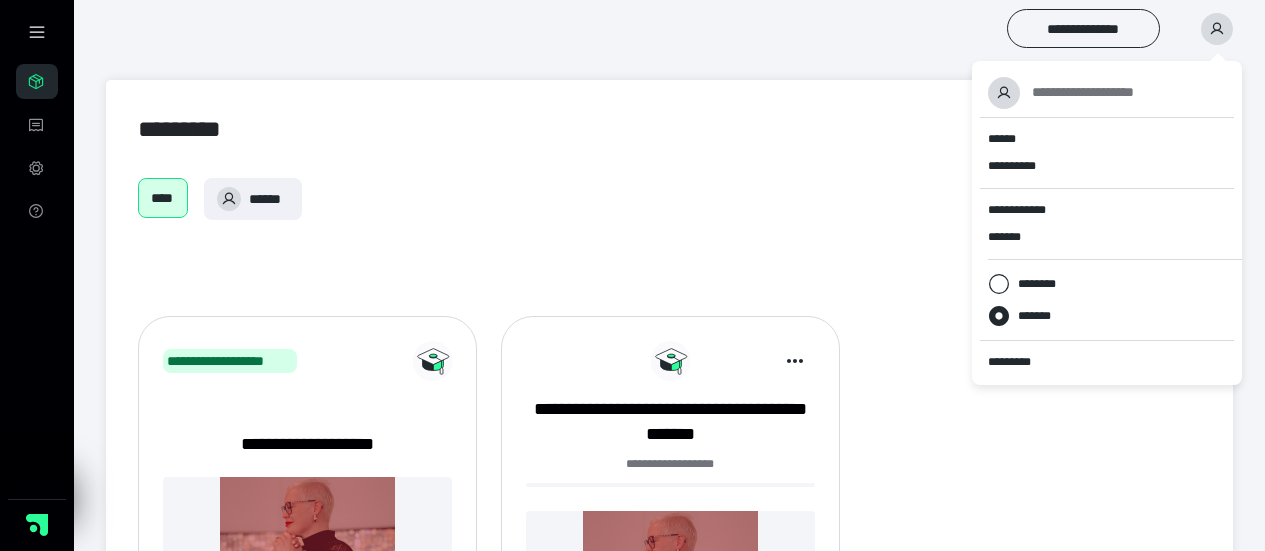 scroll, scrollTop: 254, scrollLeft: 0, axis: vertical 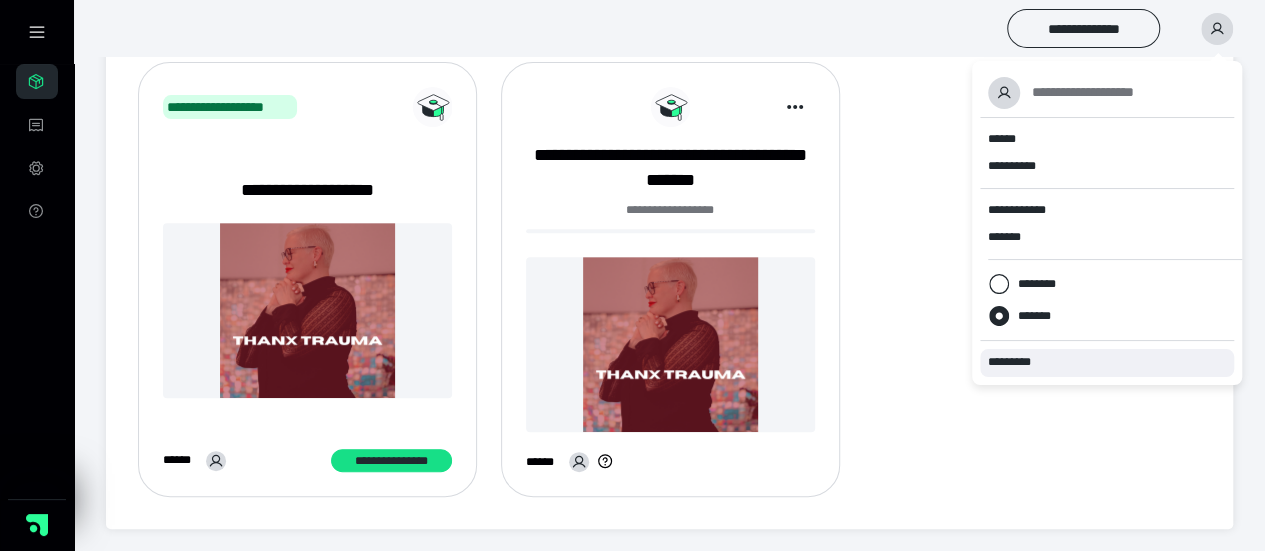click on "*********" at bounding box center (1018, 362) 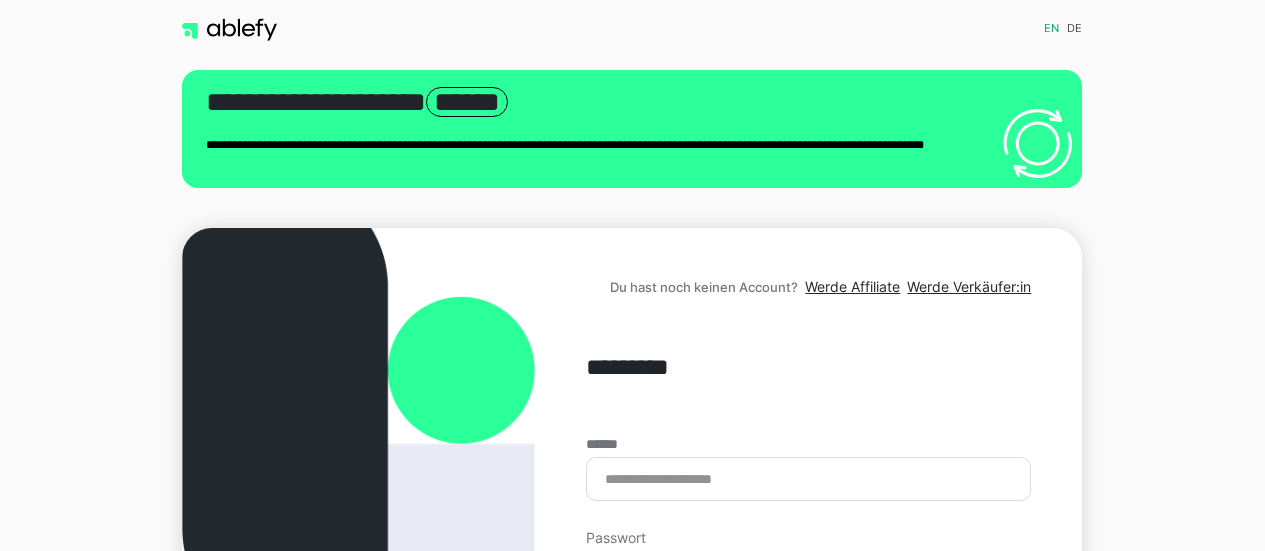 scroll, scrollTop: 0, scrollLeft: 0, axis: both 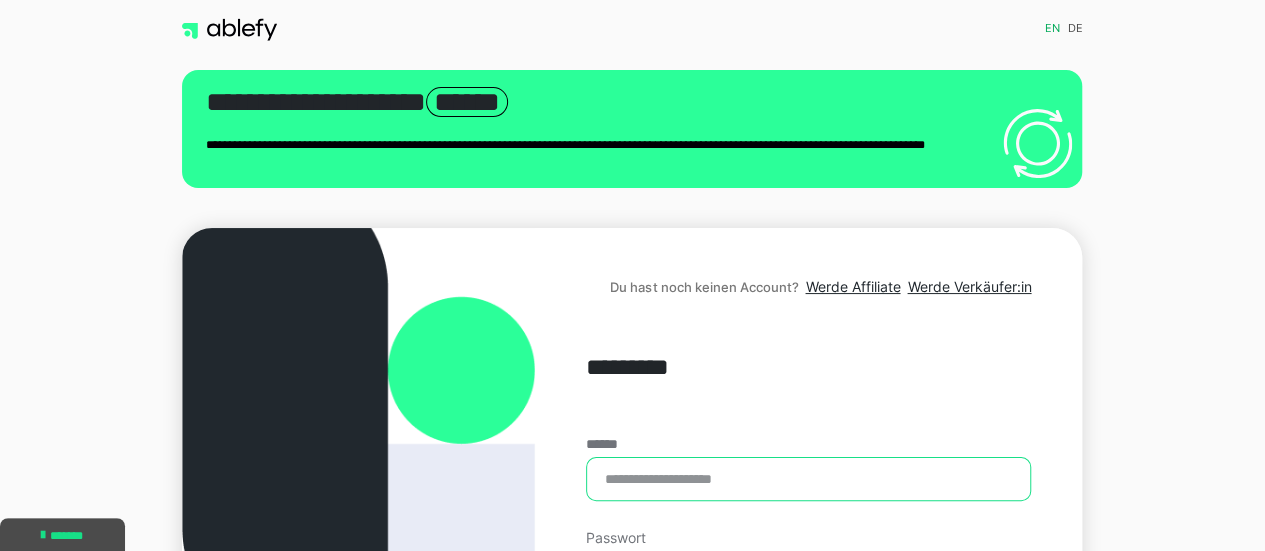 click on "******" at bounding box center (808, 479) 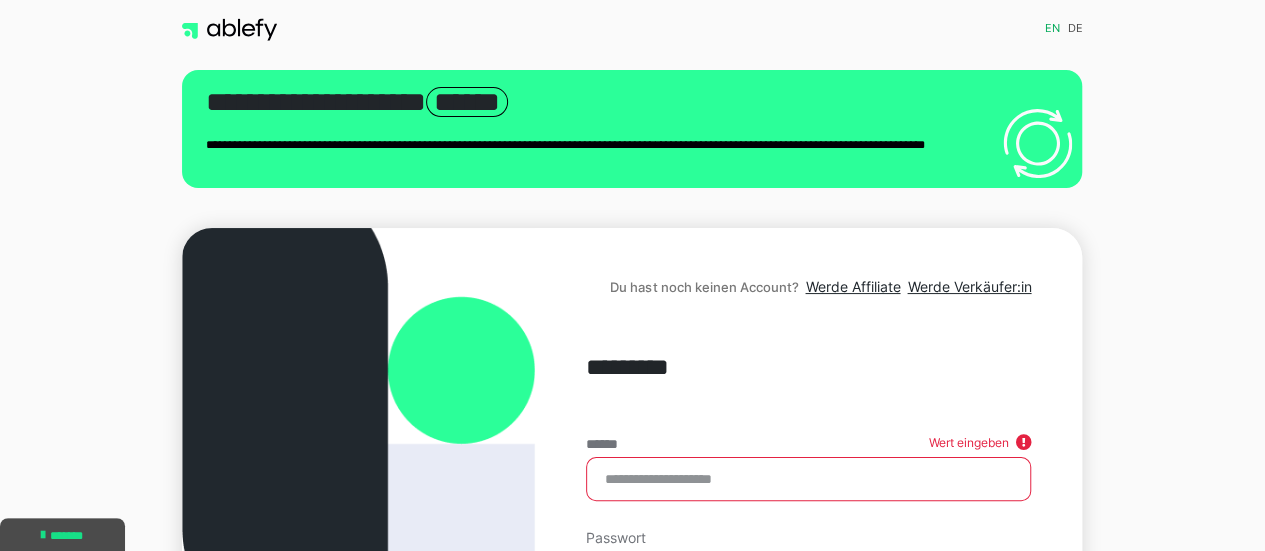 type on "**********" 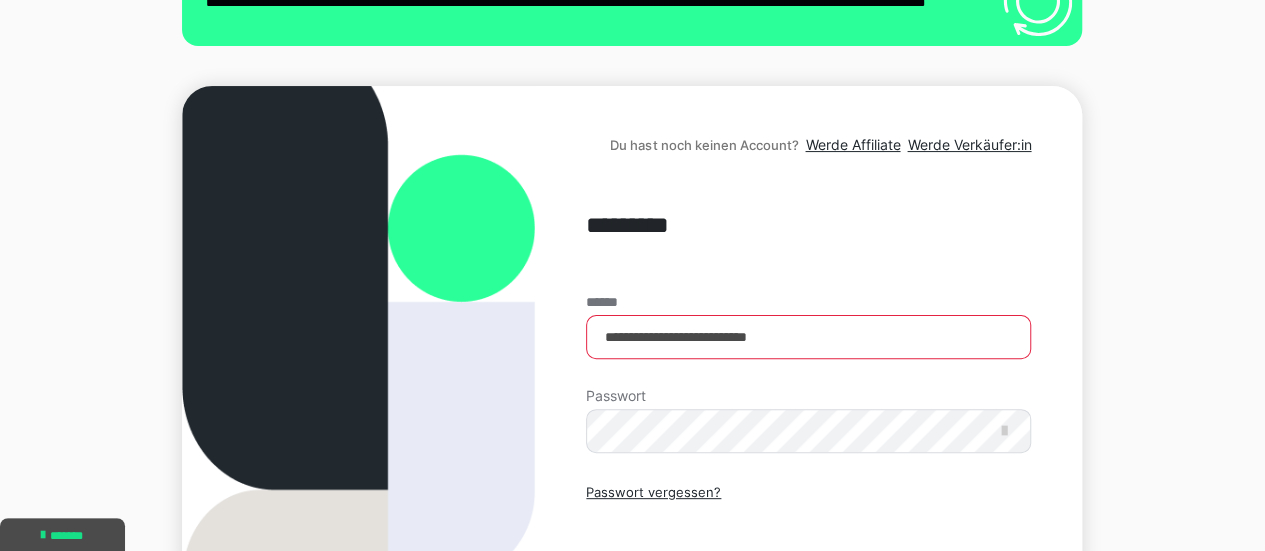 scroll, scrollTop: 250, scrollLeft: 0, axis: vertical 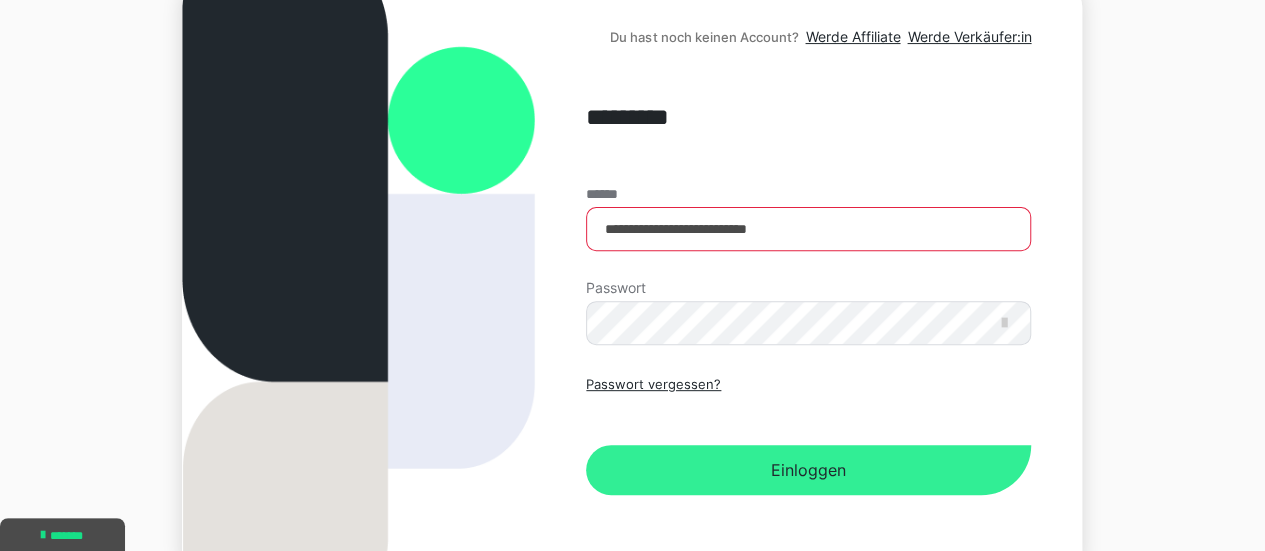 click on "Einloggen" at bounding box center (808, 470) 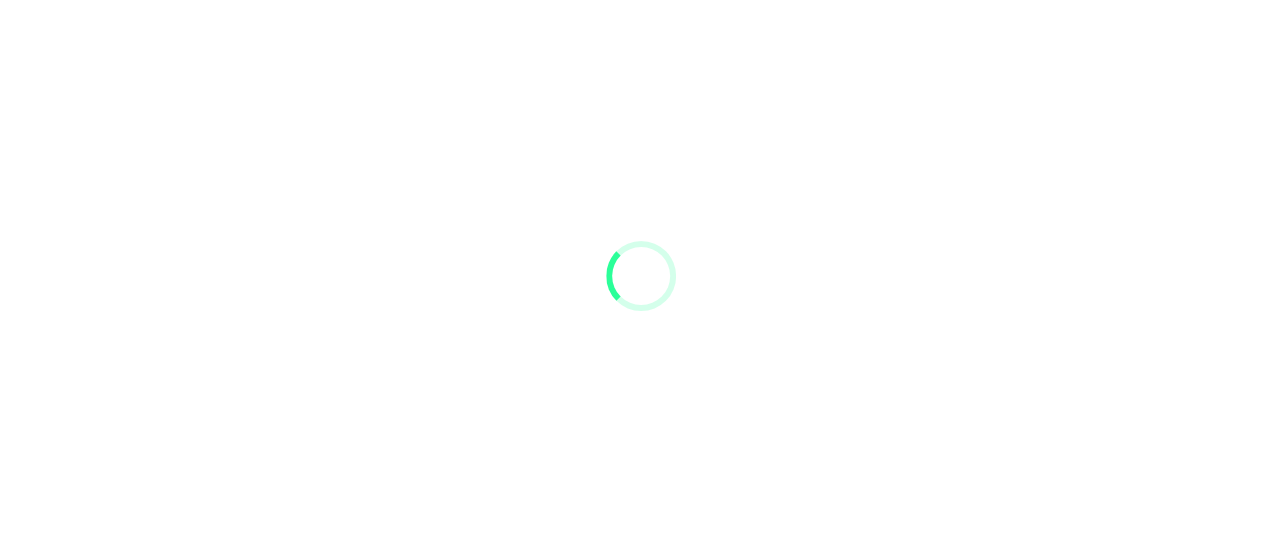 scroll, scrollTop: 0, scrollLeft: 0, axis: both 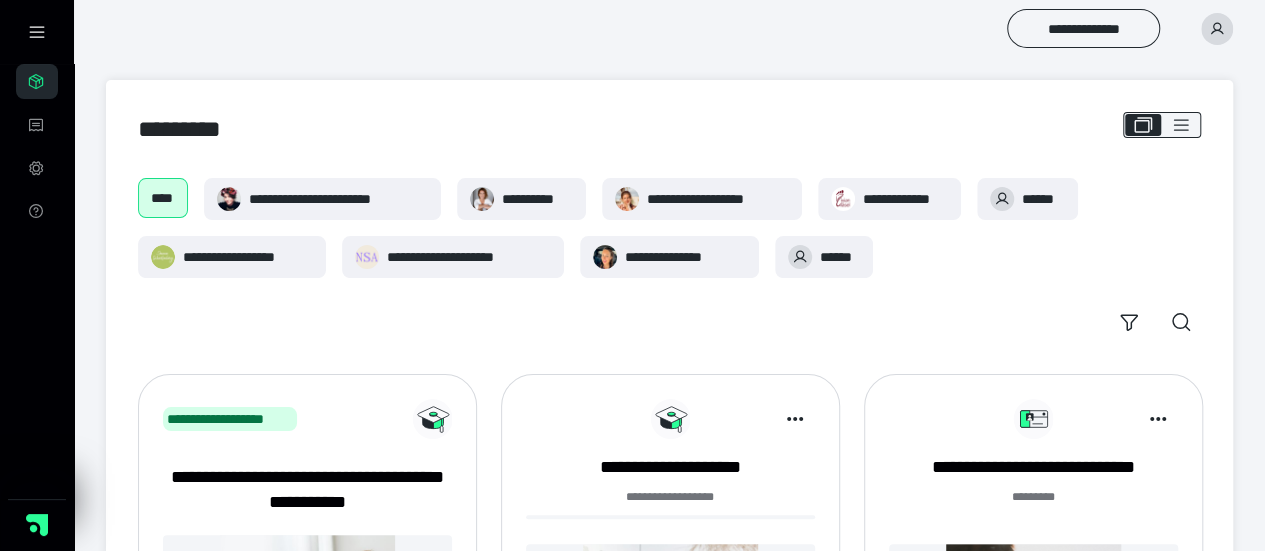 click at bounding box center (1217, 29) 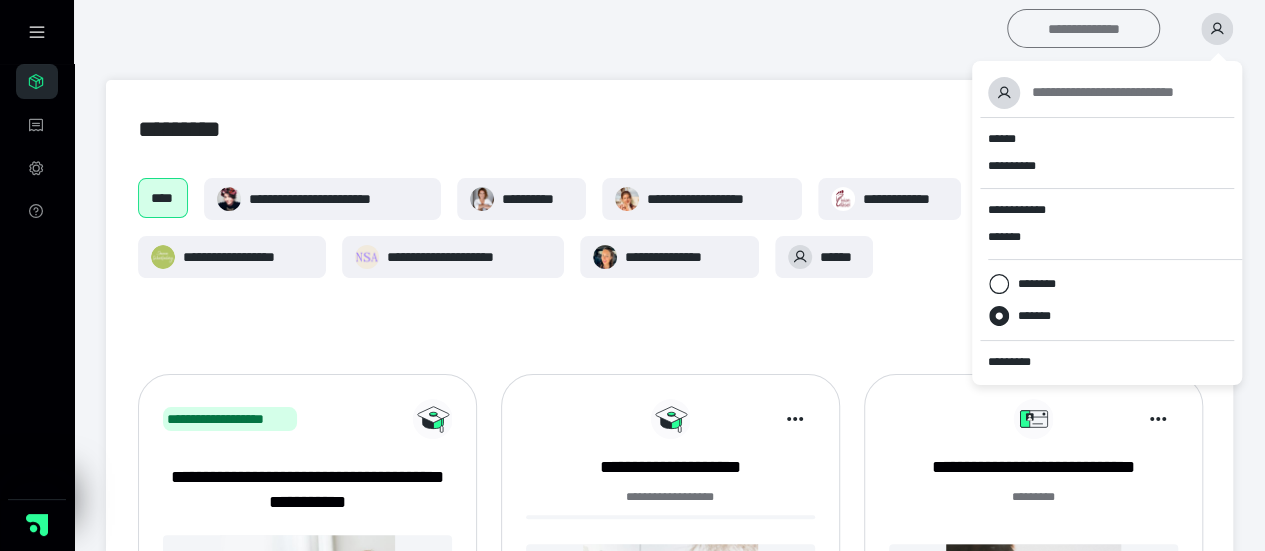 click on "**********" at bounding box center (1083, 28) 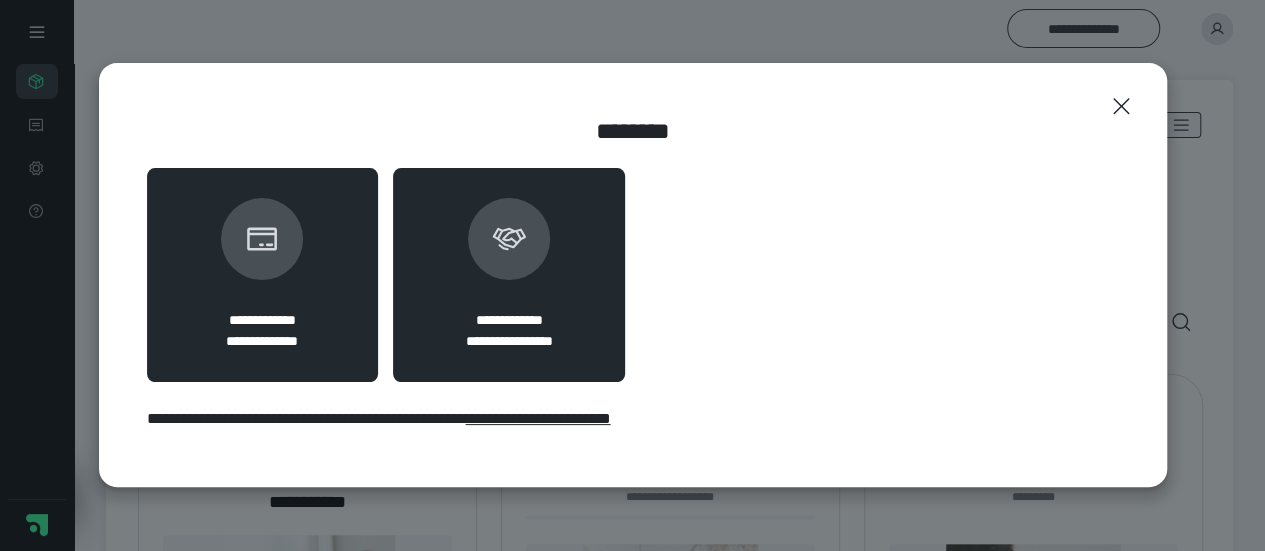 click on "**********" at bounding box center (509, 275) 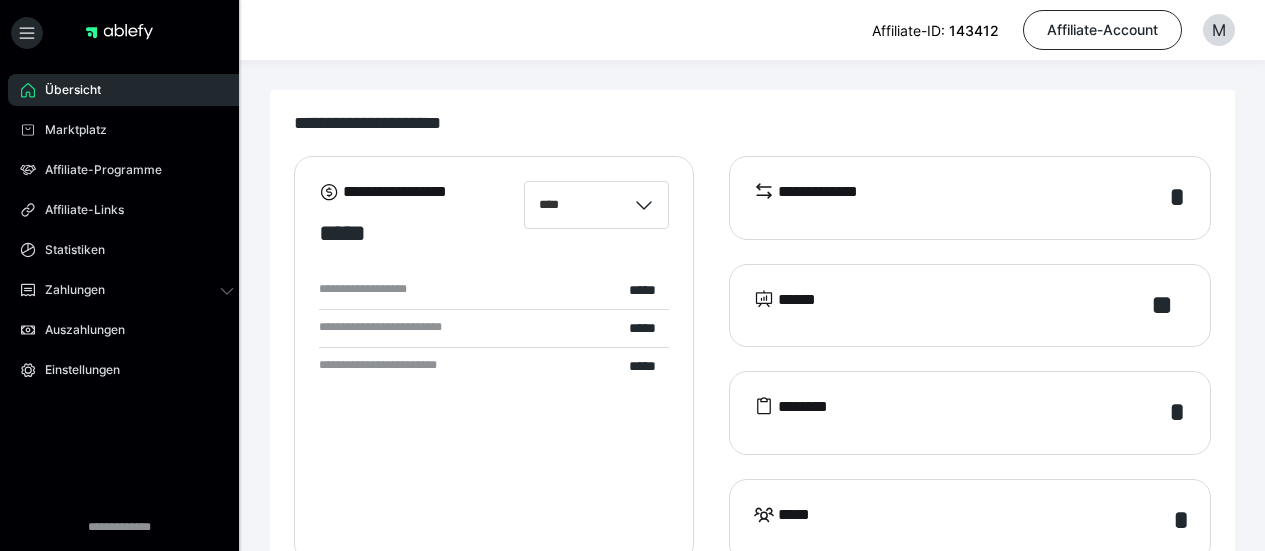 scroll, scrollTop: 0, scrollLeft: 0, axis: both 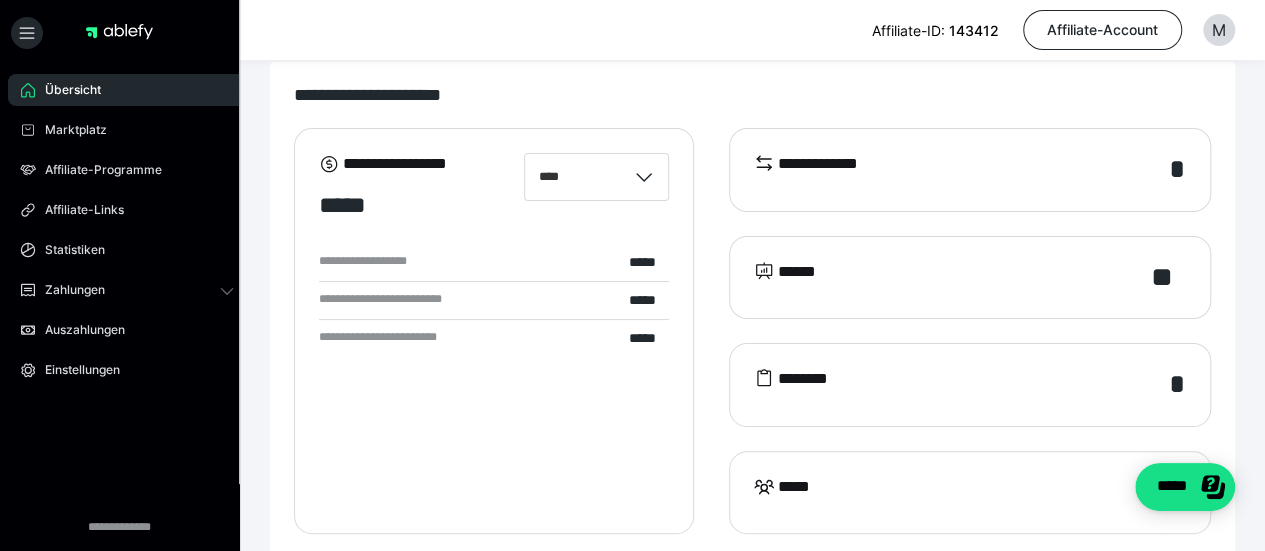 click on "******" at bounding box center (788, 278) 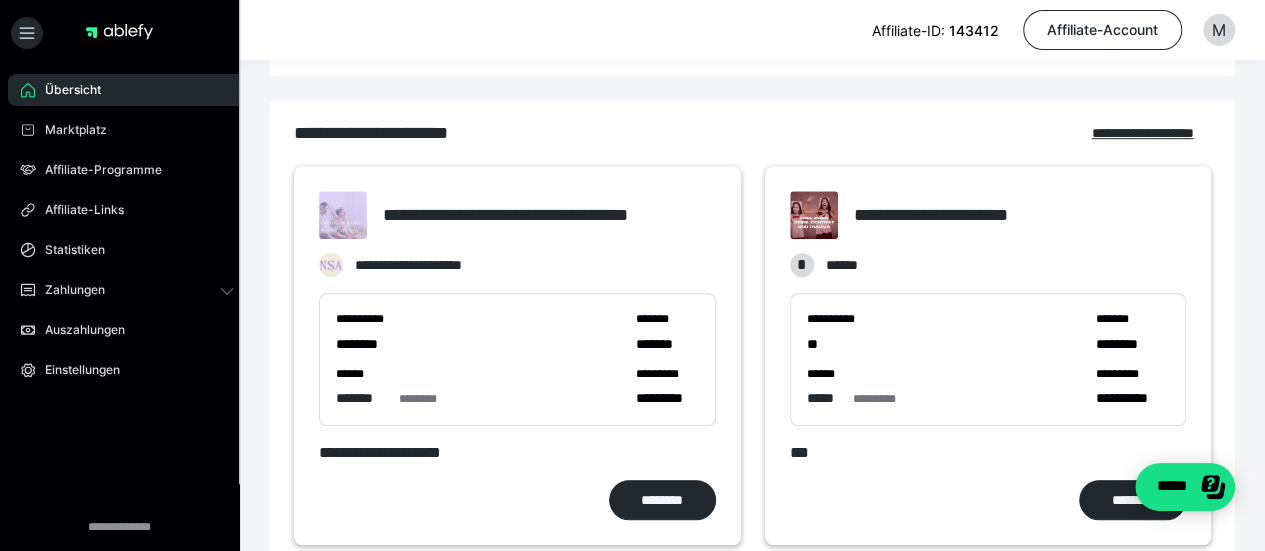 click on "**********" at bounding box center [988, 355] 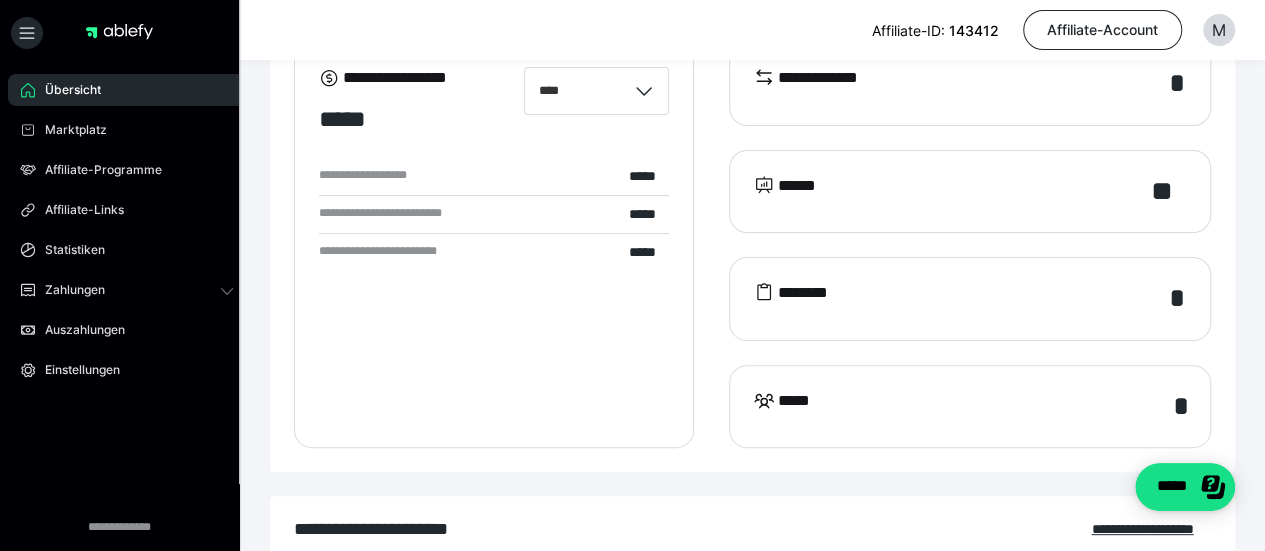 scroll, scrollTop: 0, scrollLeft: 0, axis: both 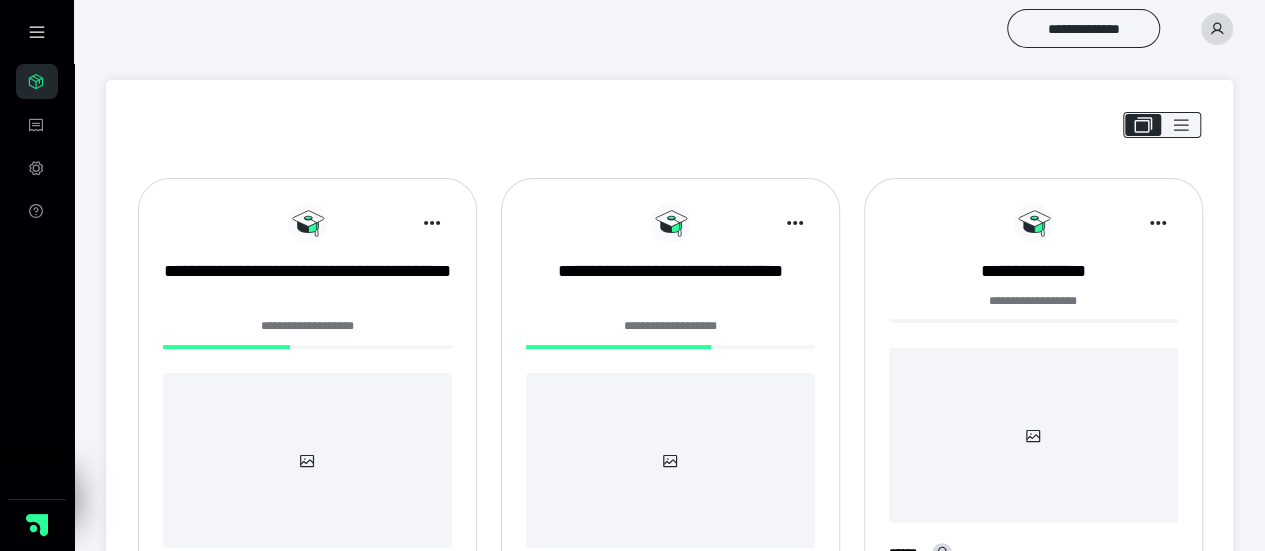 click at bounding box center (1217, 29) 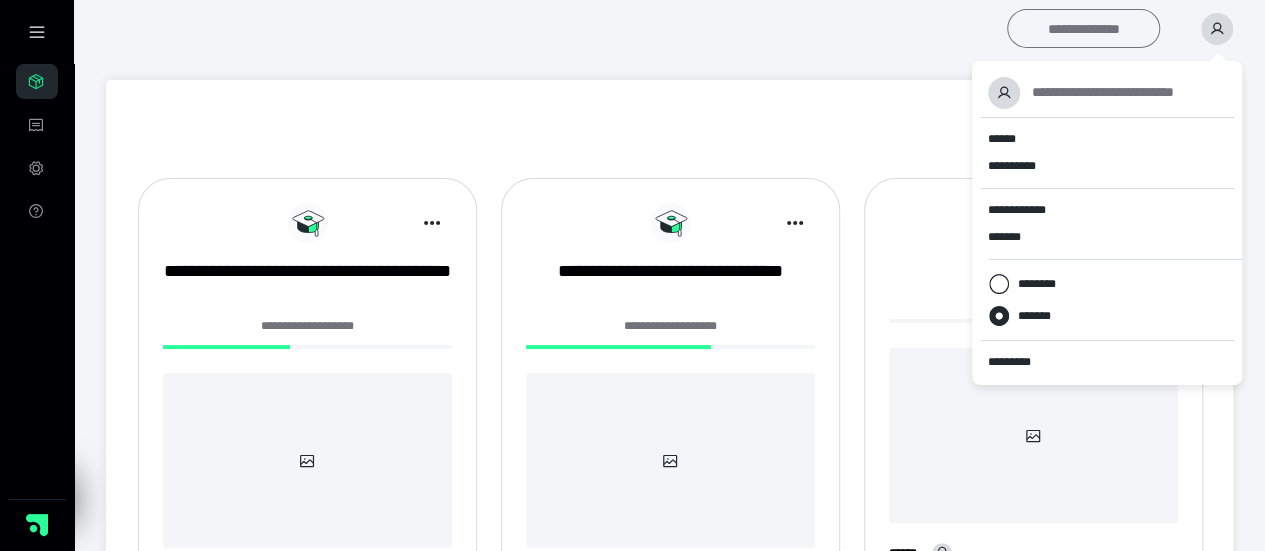 click on "**********" at bounding box center [1083, 28] 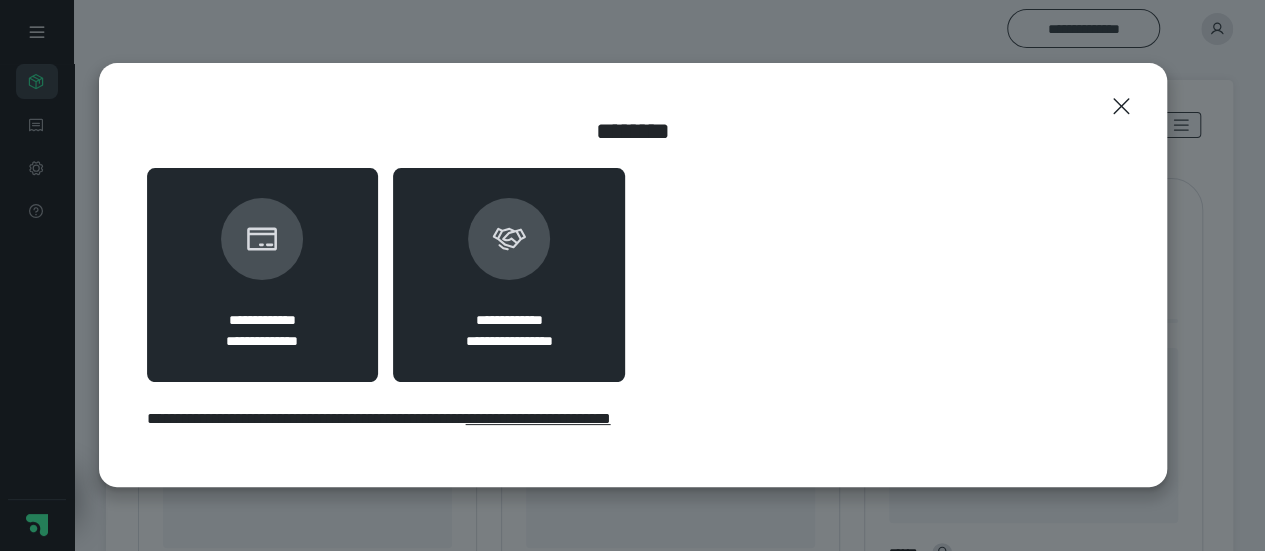 click on "**********" at bounding box center (509, 275) 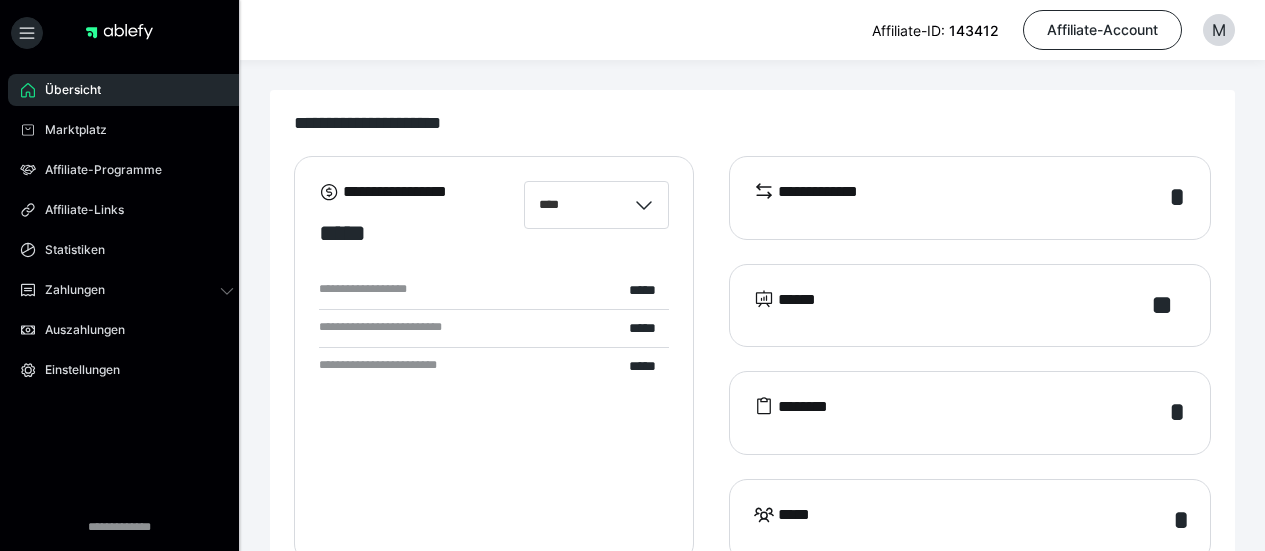 scroll, scrollTop: 0, scrollLeft: 0, axis: both 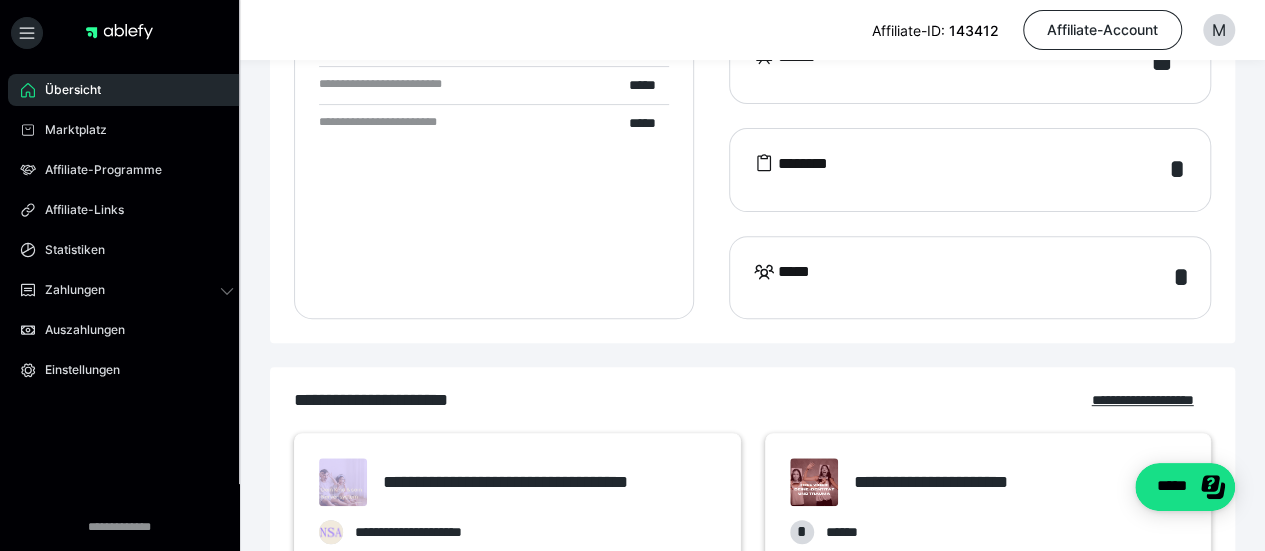 click on "*****" at bounding box center (789, 278) 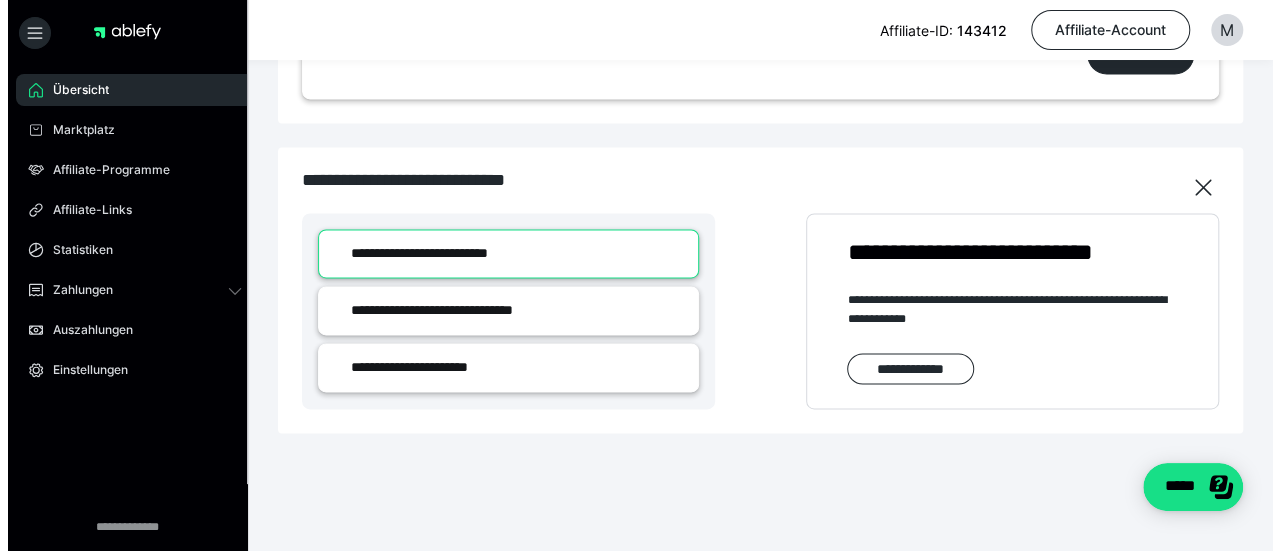 scroll, scrollTop: 0, scrollLeft: 0, axis: both 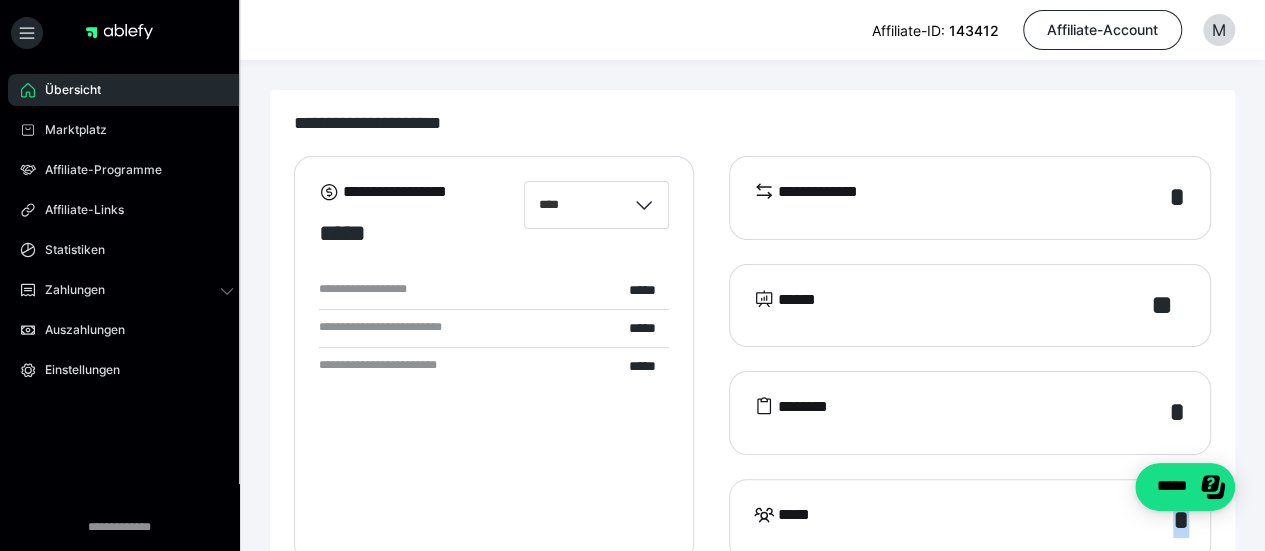 click on "Übersicht" at bounding box center (127, 90) 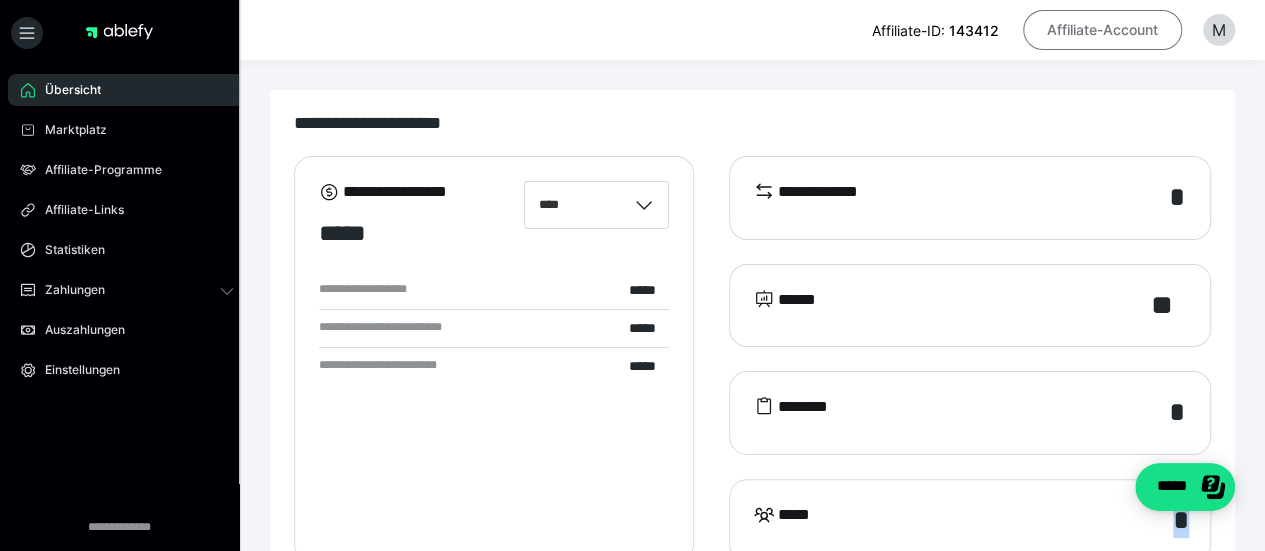 click on "Affiliate-Account" at bounding box center [1102, 30] 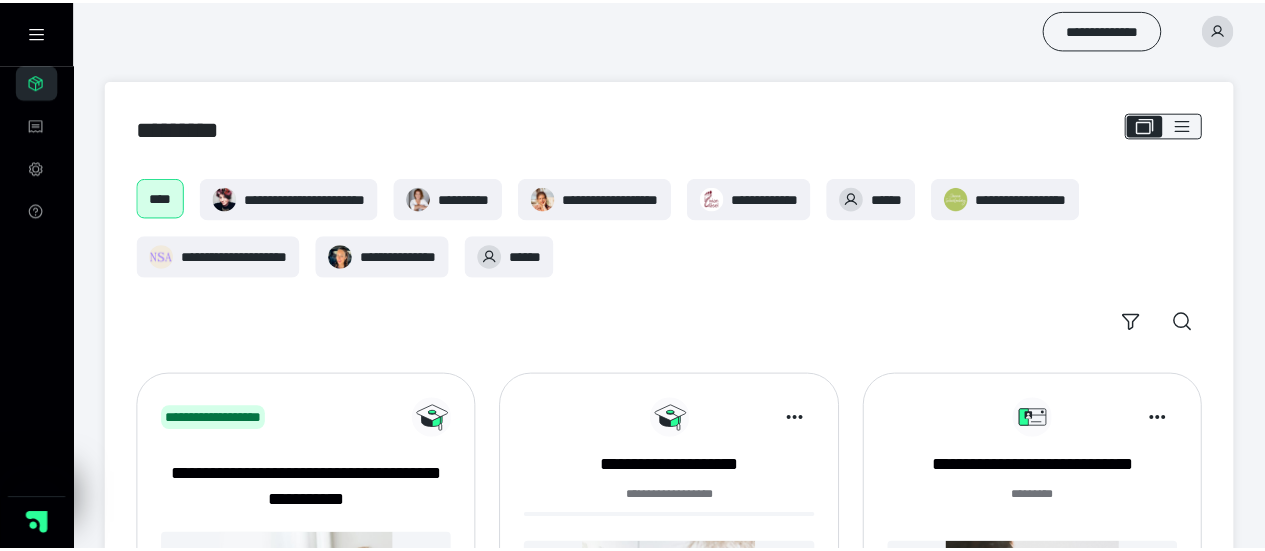 scroll, scrollTop: 0, scrollLeft: 0, axis: both 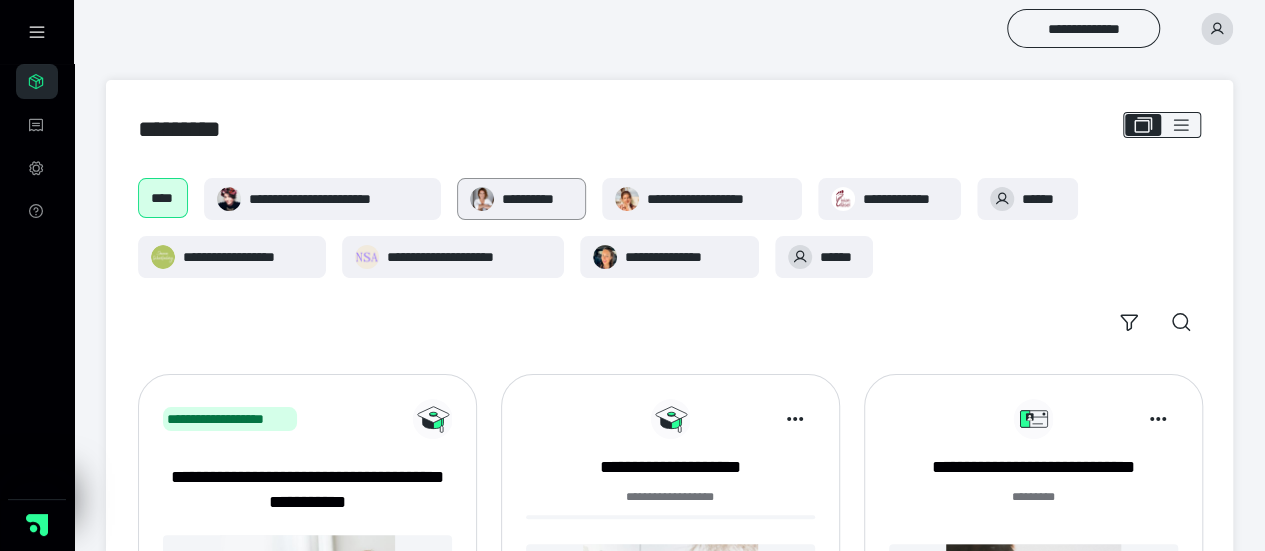 click on "**********" at bounding box center (522, 199) 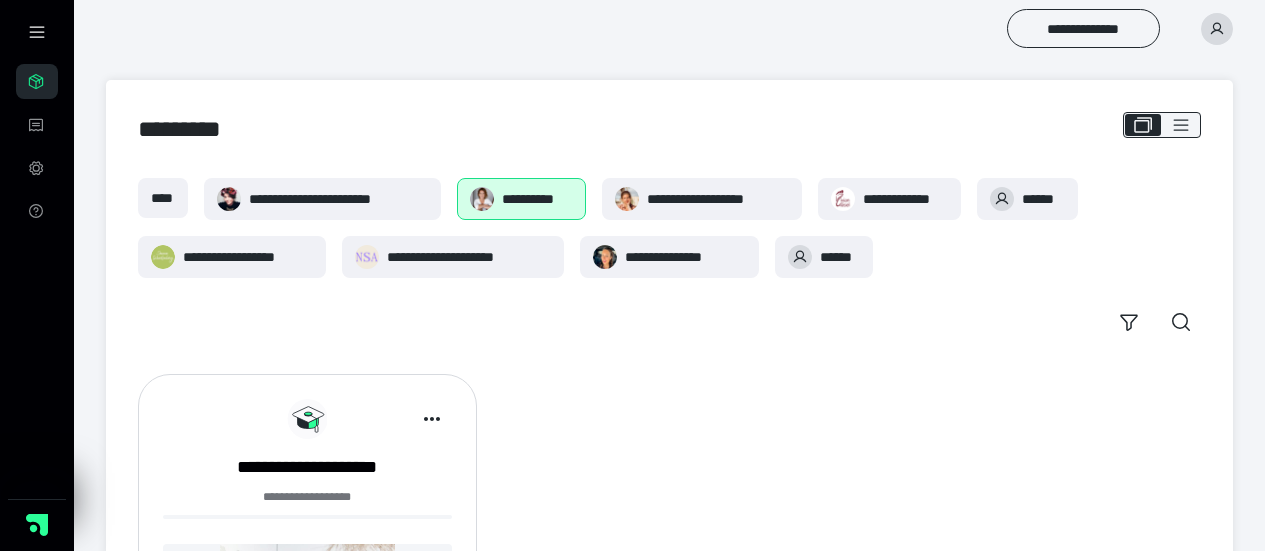 scroll, scrollTop: 0, scrollLeft: 0, axis: both 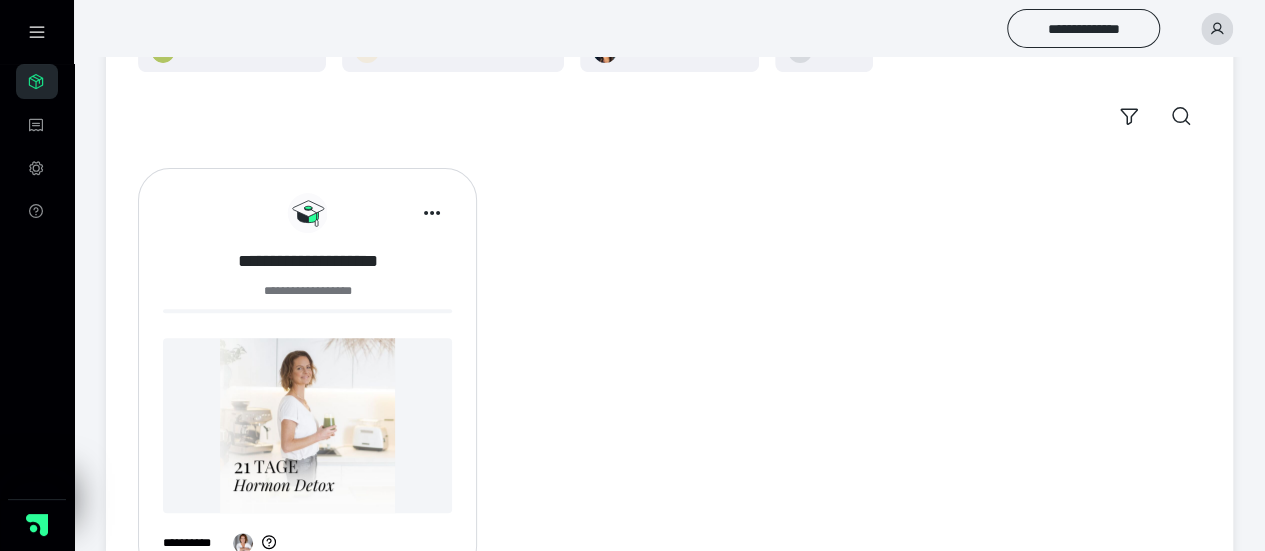 click on "**********" at bounding box center [307, 261] 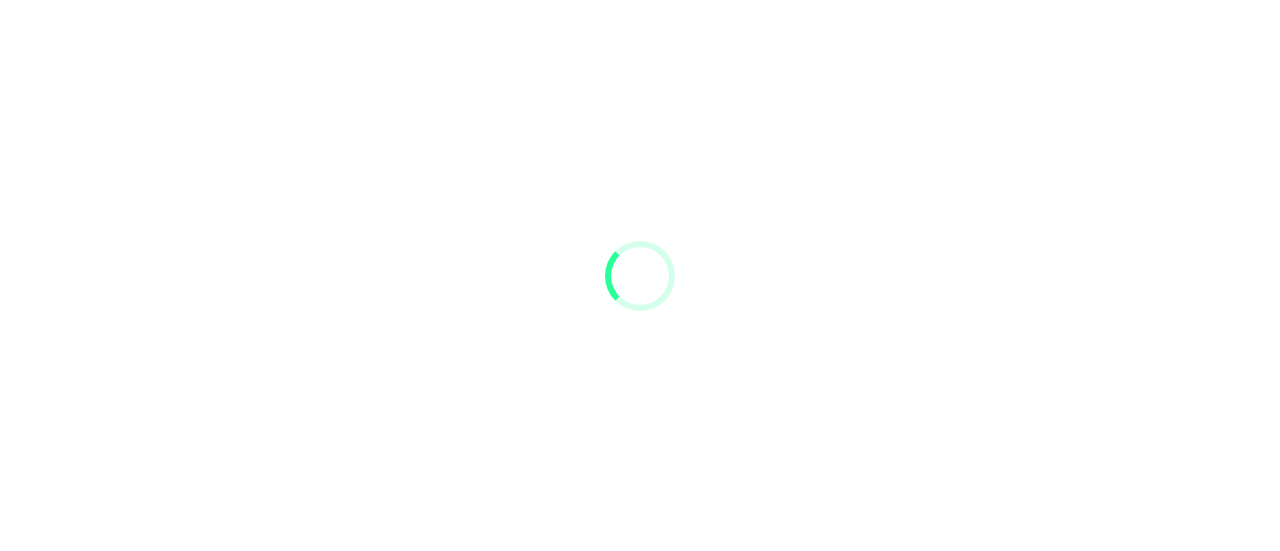 scroll, scrollTop: 0, scrollLeft: 0, axis: both 